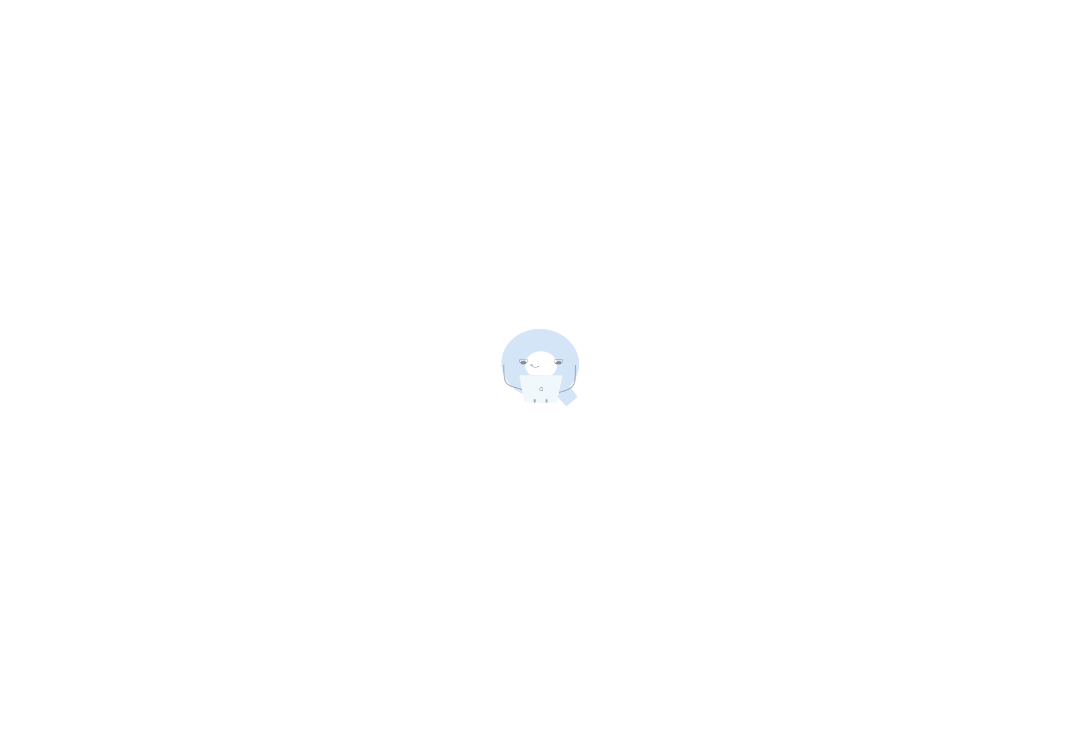 scroll, scrollTop: 0, scrollLeft: 0, axis: both 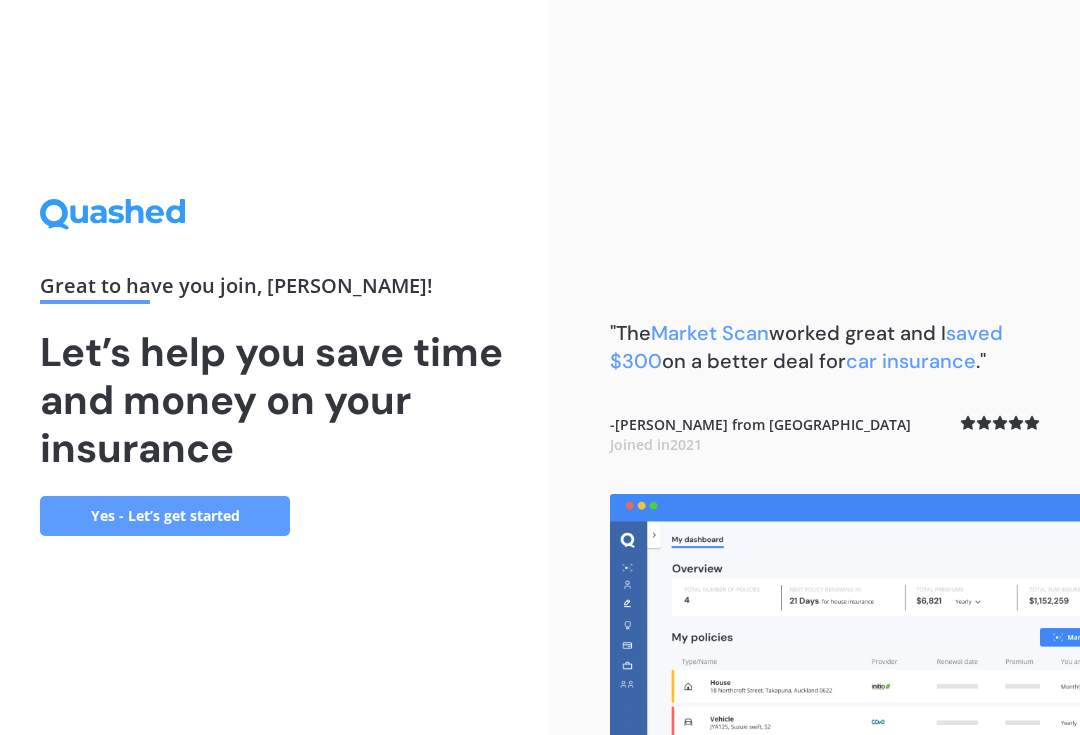 click on "Yes - Let’s get started" at bounding box center [165, 516] 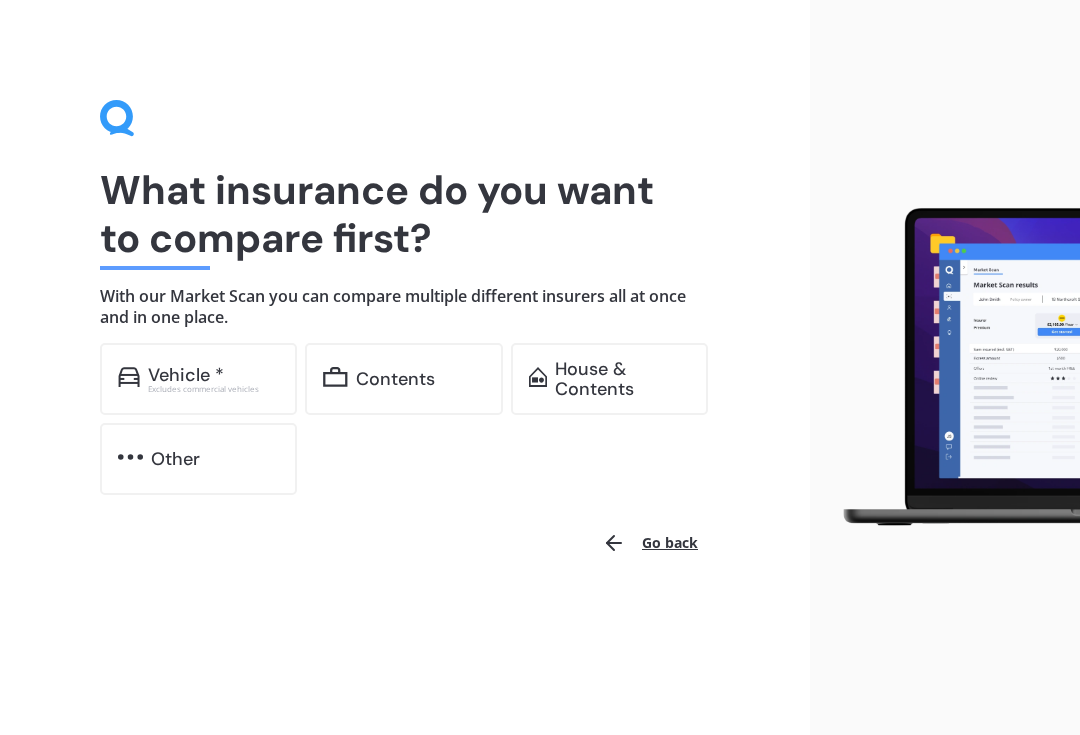 scroll, scrollTop: 0, scrollLeft: 0, axis: both 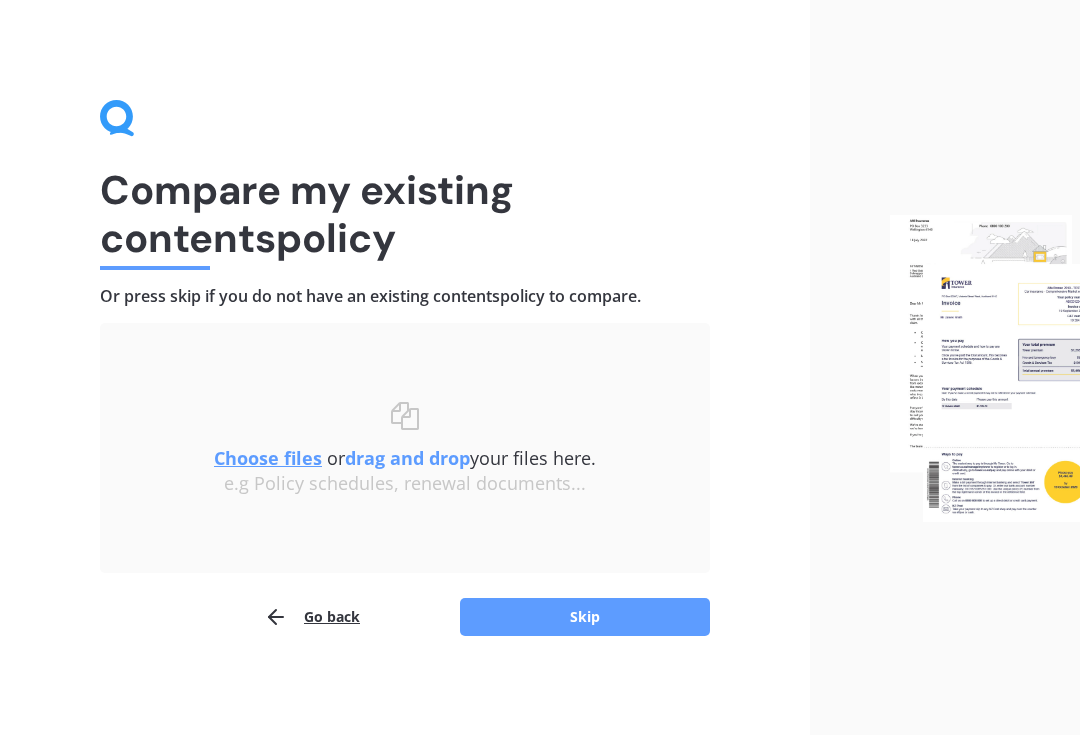 click on "Skip" at bounding box center [585, 617] 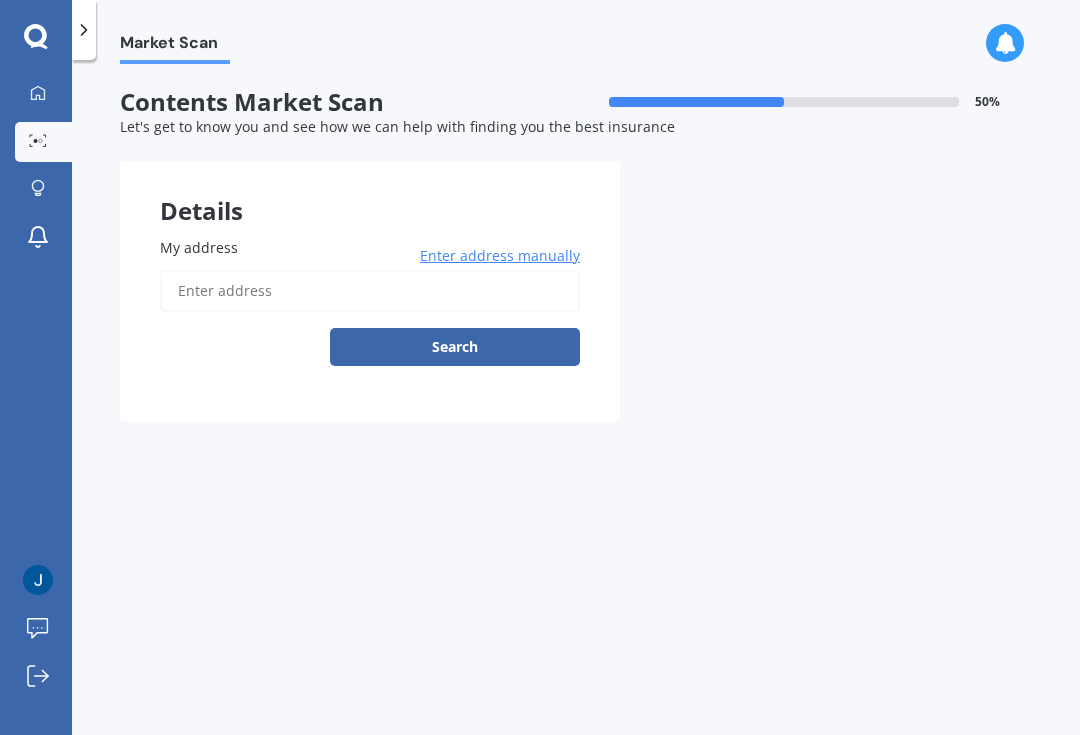click on "My address" at bounding box center (370, 291) 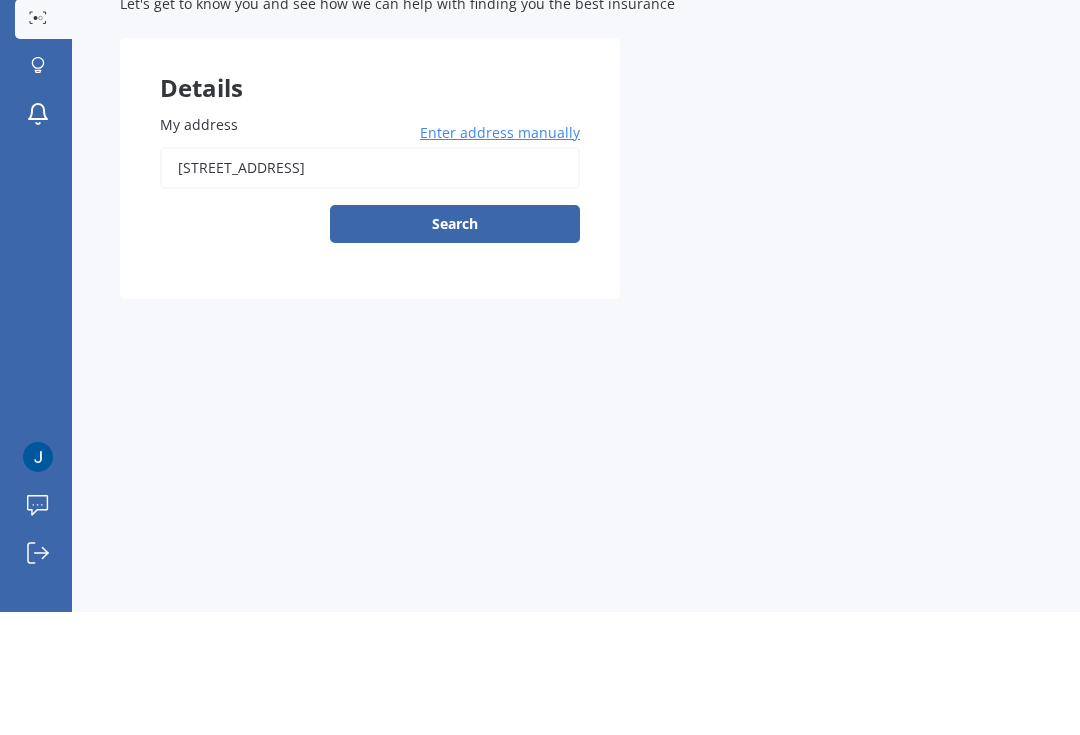 scroll, scrollTop: 36, scrollLeft: 0, axis: vertical 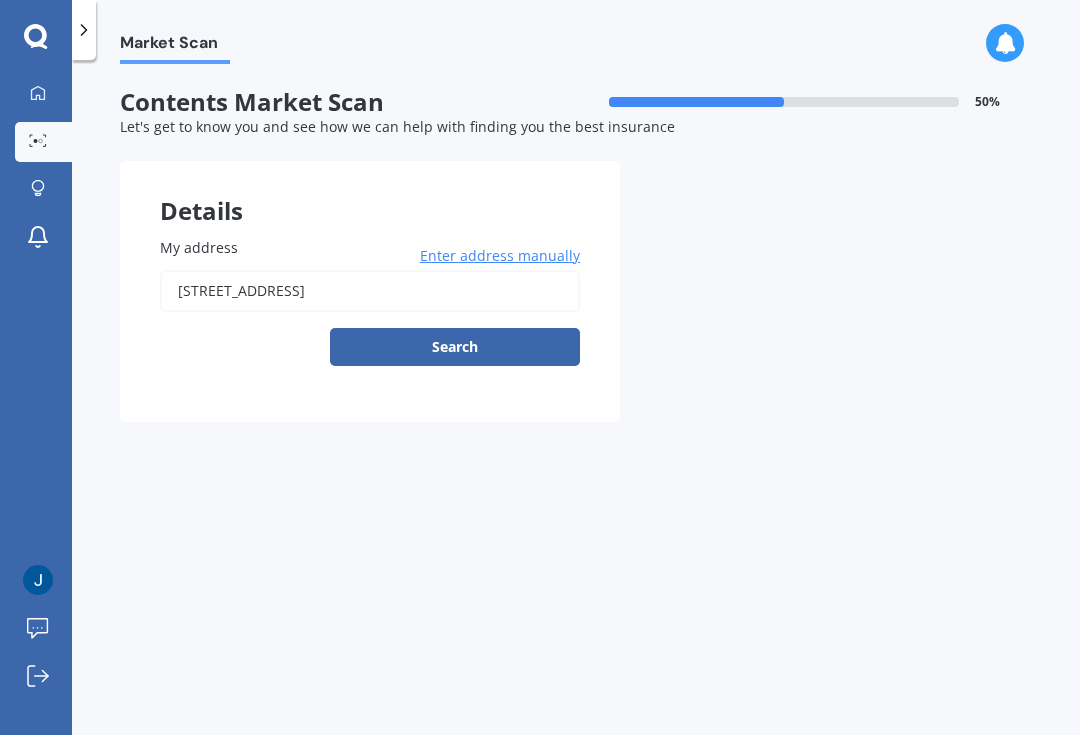 type on "[STREET_ADDRESS]" 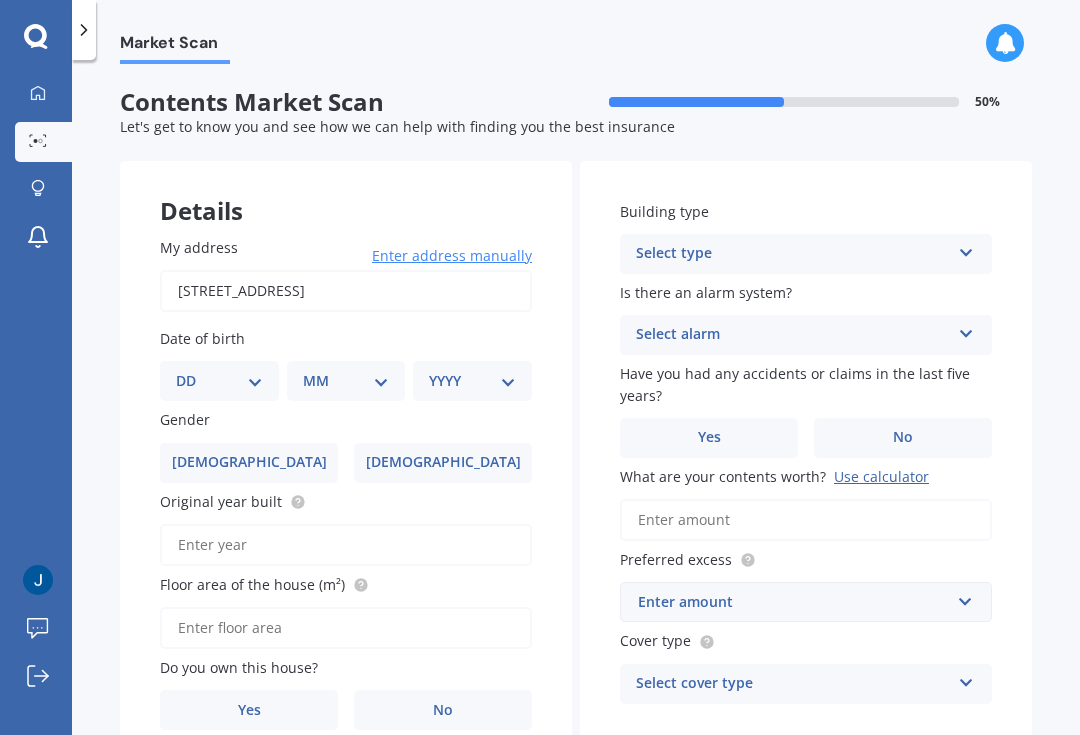click on "DD 01 02 03 04 05 06 07 08 09 10 11 12 13 14 15 16 17 18 19 20 21 22 23 24 25 26 27 28 29 30 31" at bounding box center [219, 381] 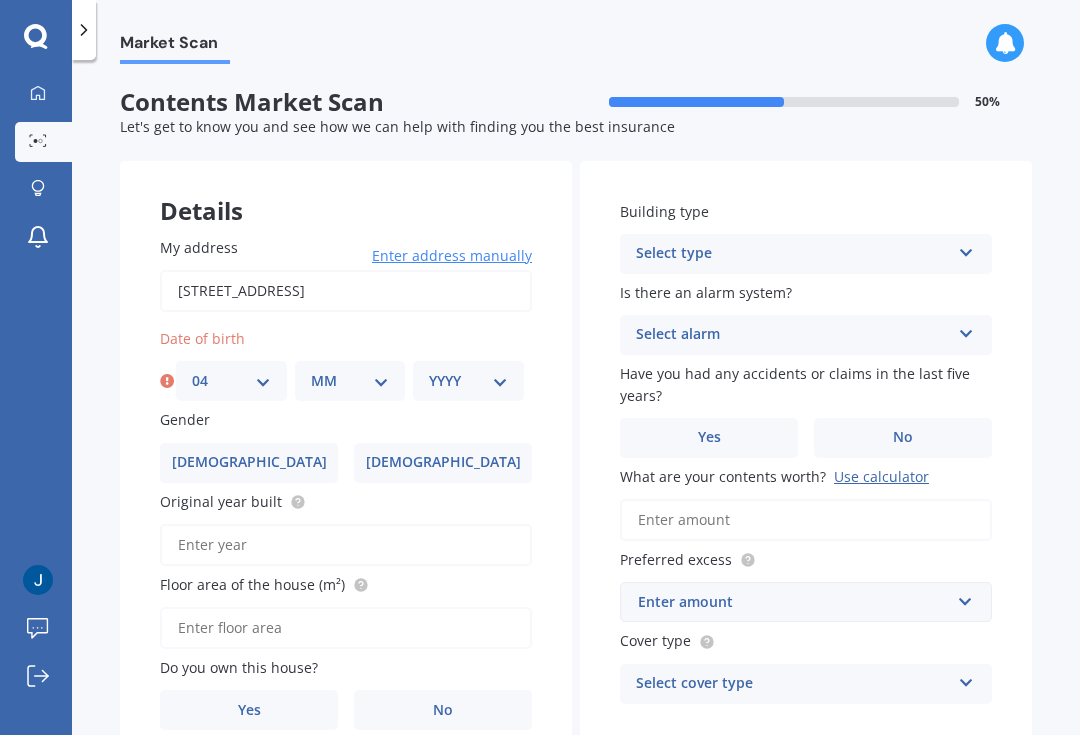 click on "MM 01 02 03 04 05 06 07 08 09 10 11 12" at bounding box center (350, 381) 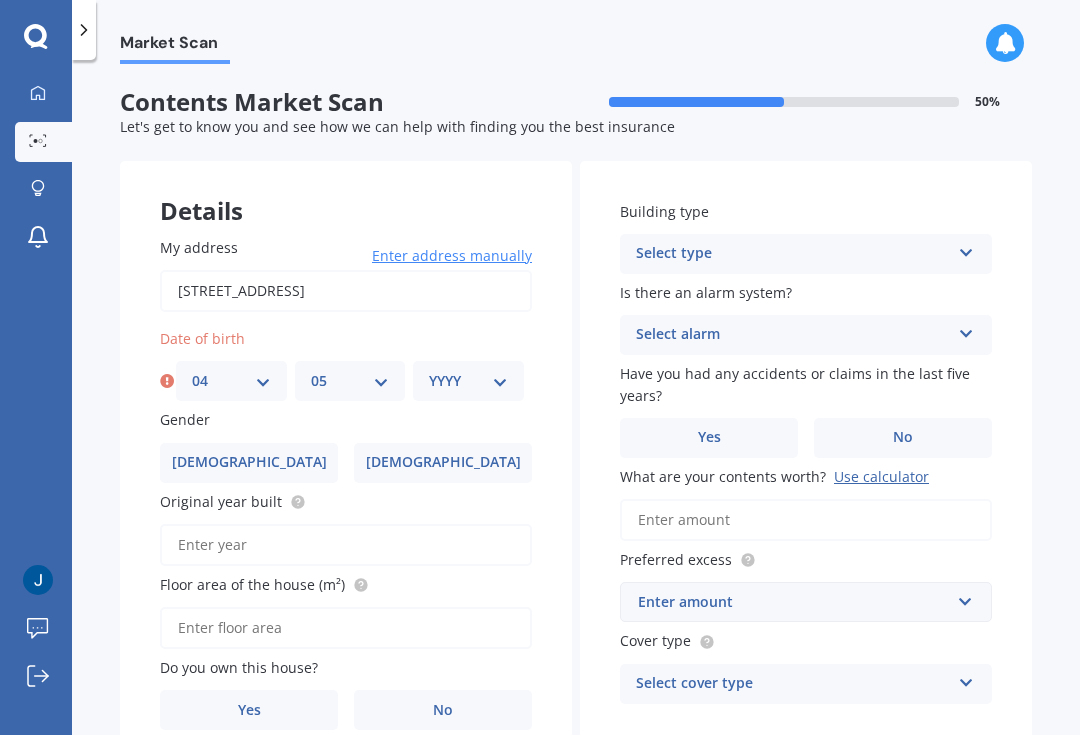 click on "YYYY 2009 2008 2007 2006 2005 2004 2003 2002 2001 2000 1999 1998 1997 1996 1995 1994 1993 1992 1991 1990 1989 1988 1987 1986 1985 1984 1983 1982 1981 1980 1979 1978 1977 1976 1975 1974 1973 1972 1971 1970 1969 1968 1967 1966 1965 1964 1963 1962 1961 1960 1959 1958 1957 1956 1955 1954 1953 1952 1951 1950 1949 1948 1947 1946 1945 1944 1943 1942 1941 1940 1939 1938 1937 1936 1935 1934 1933 1932 1931 1930 1929 1928 1927 1926 1925 1924 1923 1922 1921 1920 1919 1918 1917 1916 1915 1914 1913 1912 1911 1910" at bounding box center [468, 381] 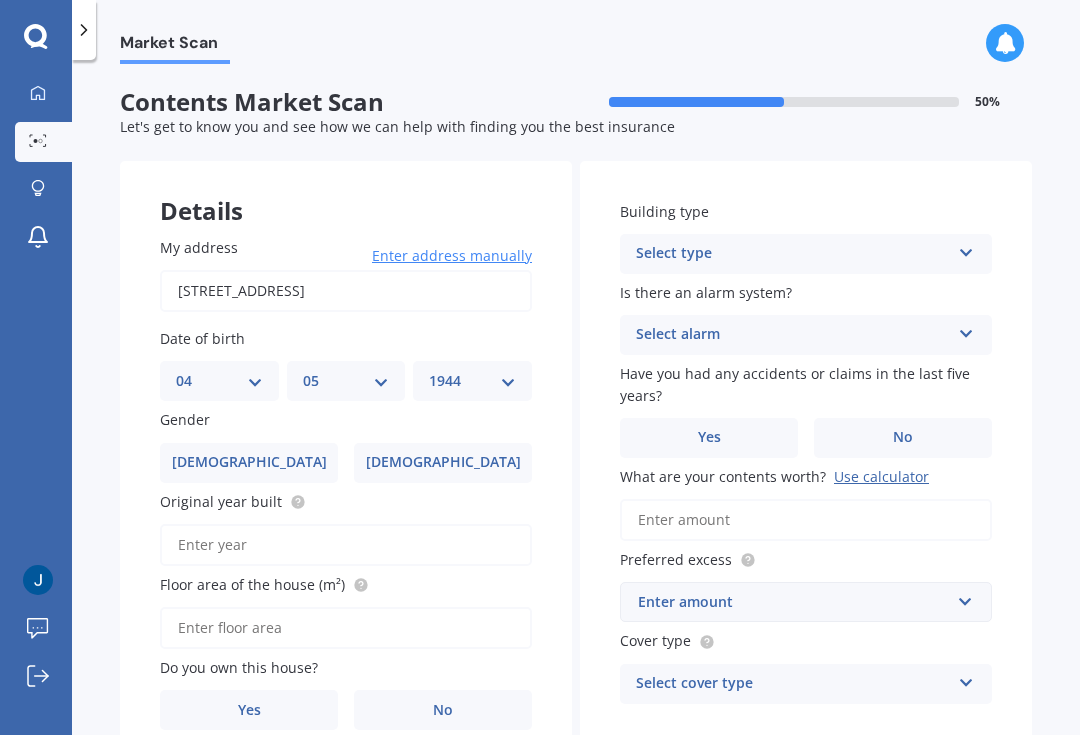 click on "[DEMOGRAPHIC_DATA]" at bounding box center [443, 462] 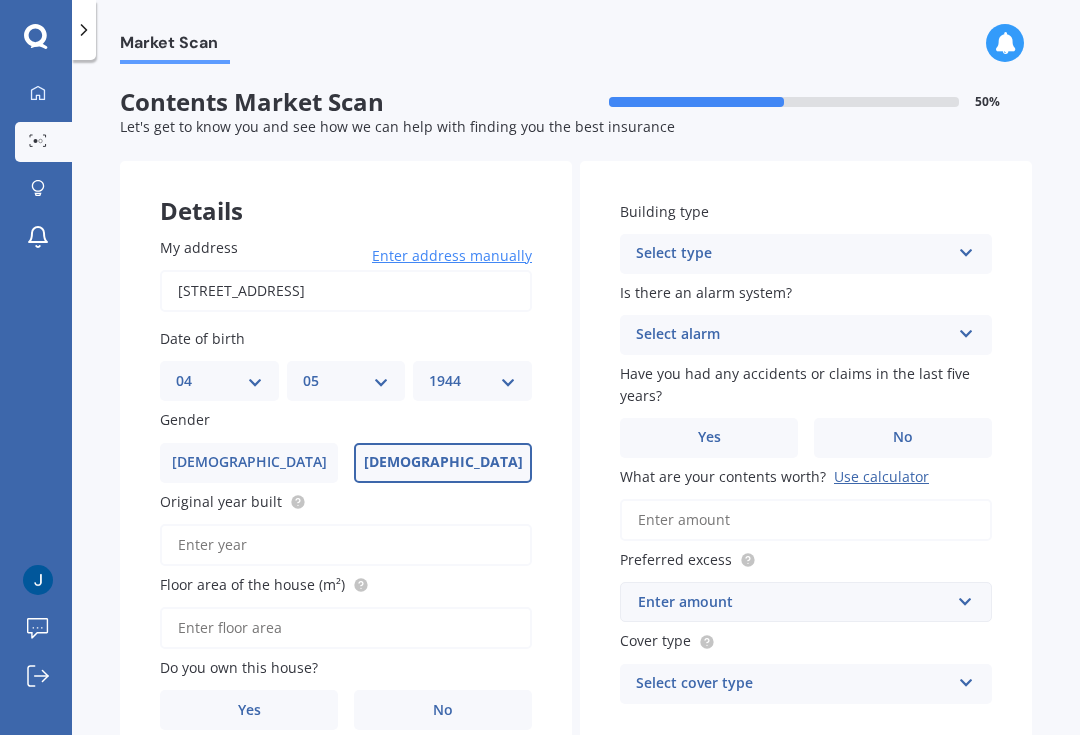 click on "Original year built" at bounding box center (346, 545) 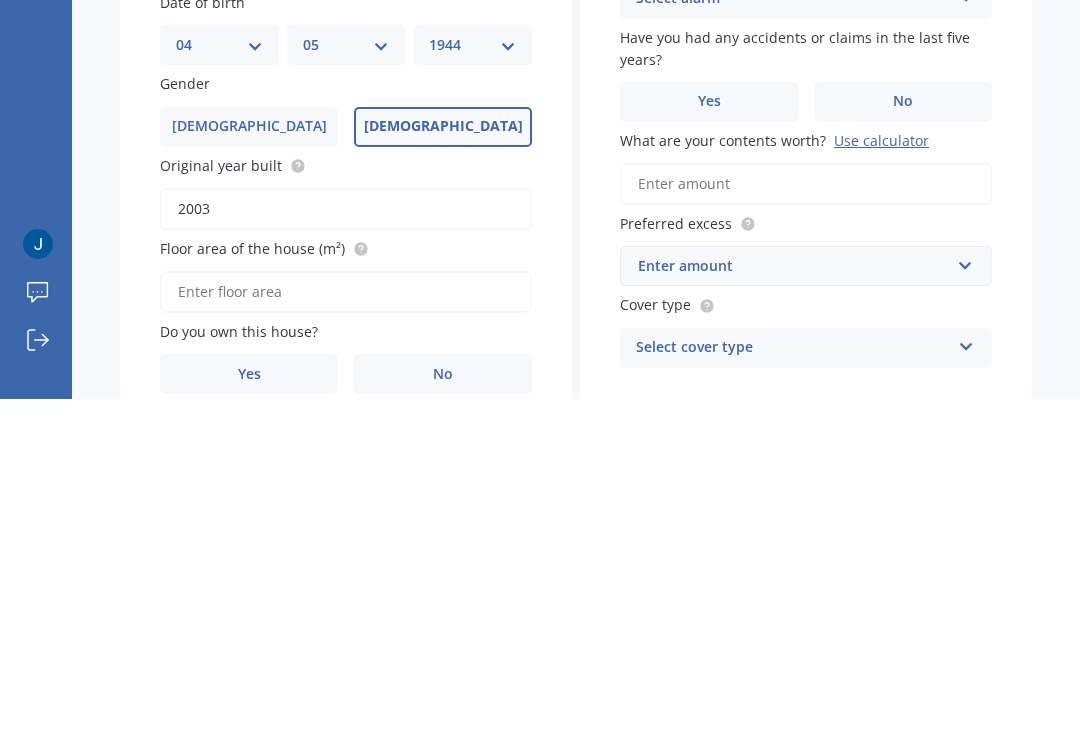 type on "2003" 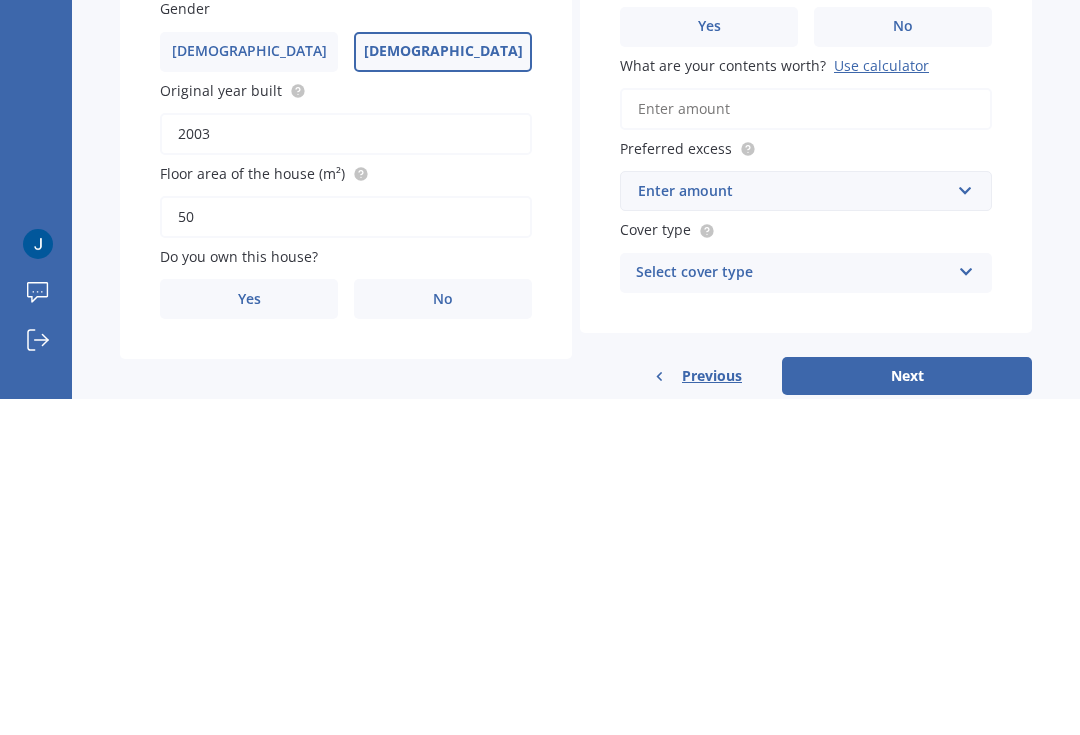 scroll, scrollTop: 74, scrollLeft: 0, axis: vertical 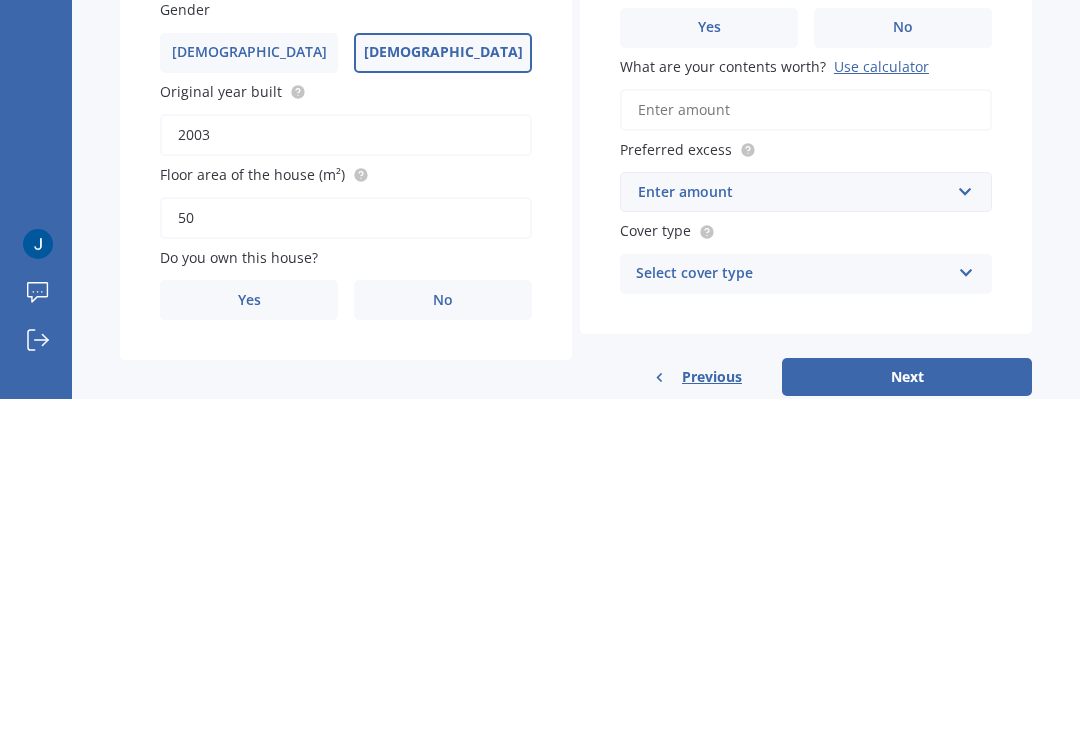 type on "50" 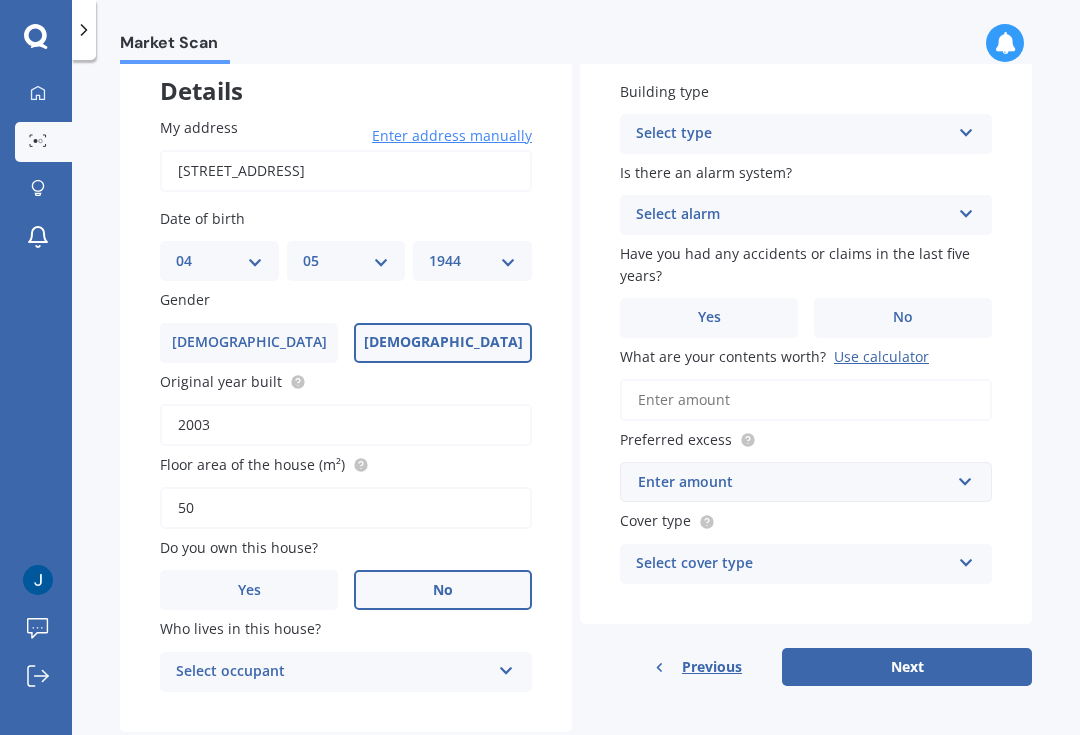 scroll, scrollTop: 119, scrollLeft: 0, axis: vertical 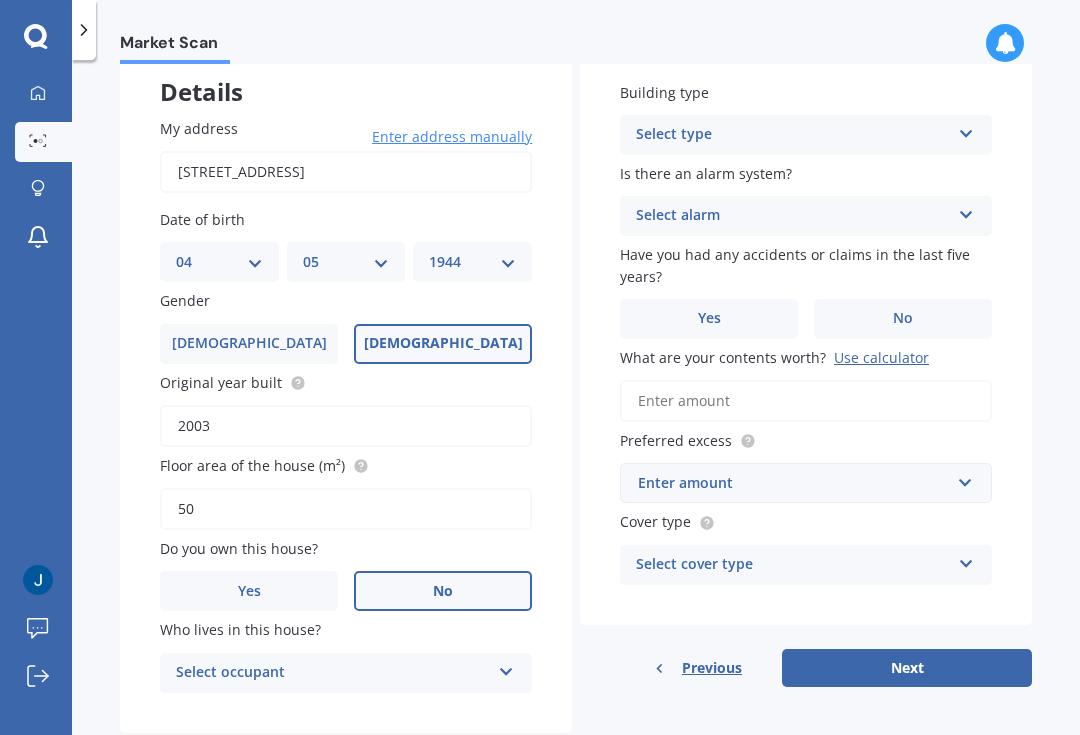 click at bounding box center [506, 668] 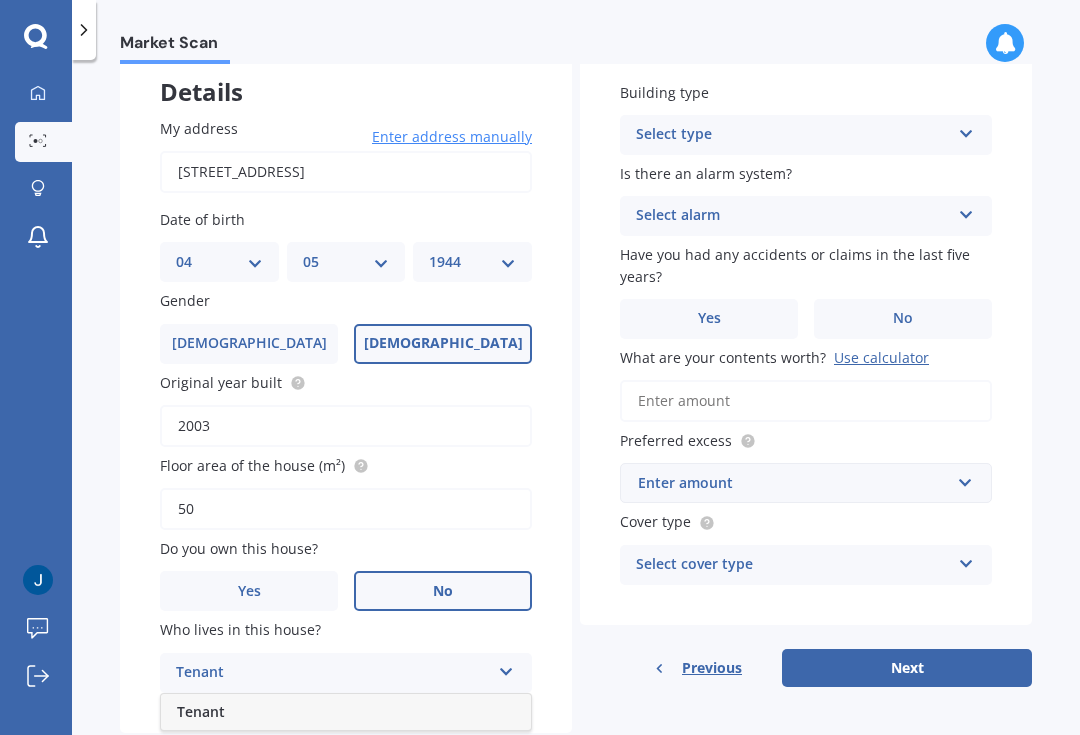 click on "Select type Freestanding Multi-unit (in a block of 6 or less) Multi-unit (in a block of 7-10)" at bounding box center [806, 135] 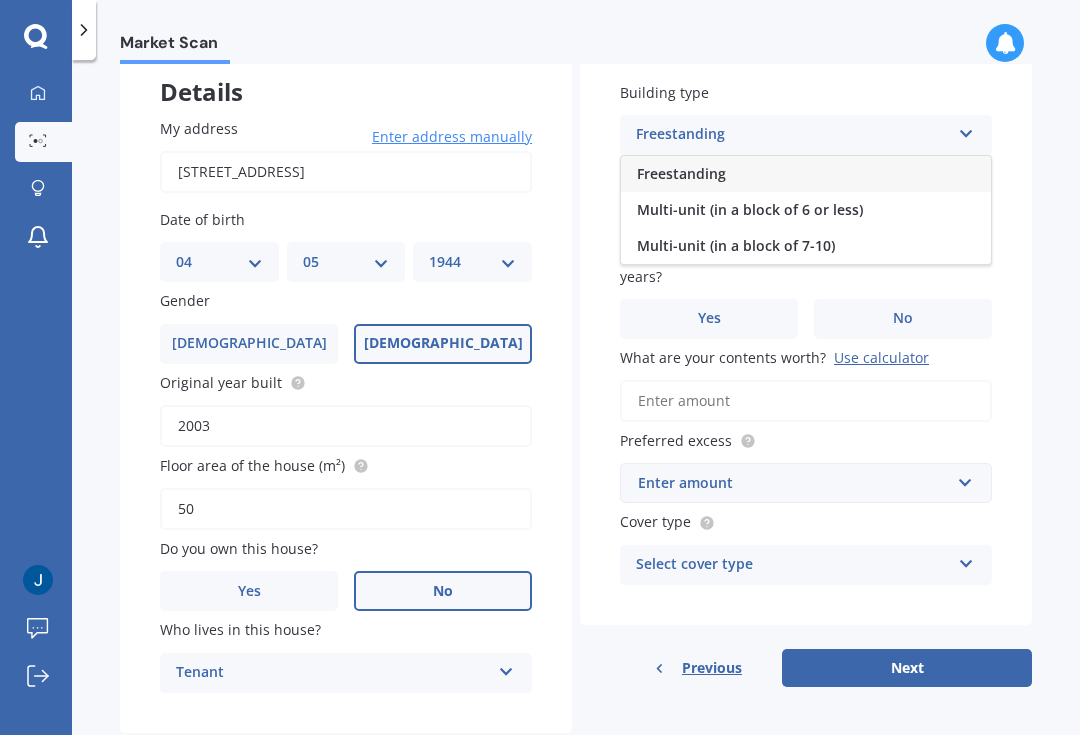 click on "Building type Freestanding Freestanding Multi-unit (in a block of 6 or less) Multi-unit (in a block of 7-10) Is there an alarm system? Select alarm Yes, monitored Yes, not monitored No Have you had any accidents or claims in the last five years? Yes No What are your contents worth? Use calculator Preferred excess Enter amount $250 $300 $400 $500 $750 $1,000 $2,000 Cover type Select cover type High Limited" at bounding box center [806, 333] 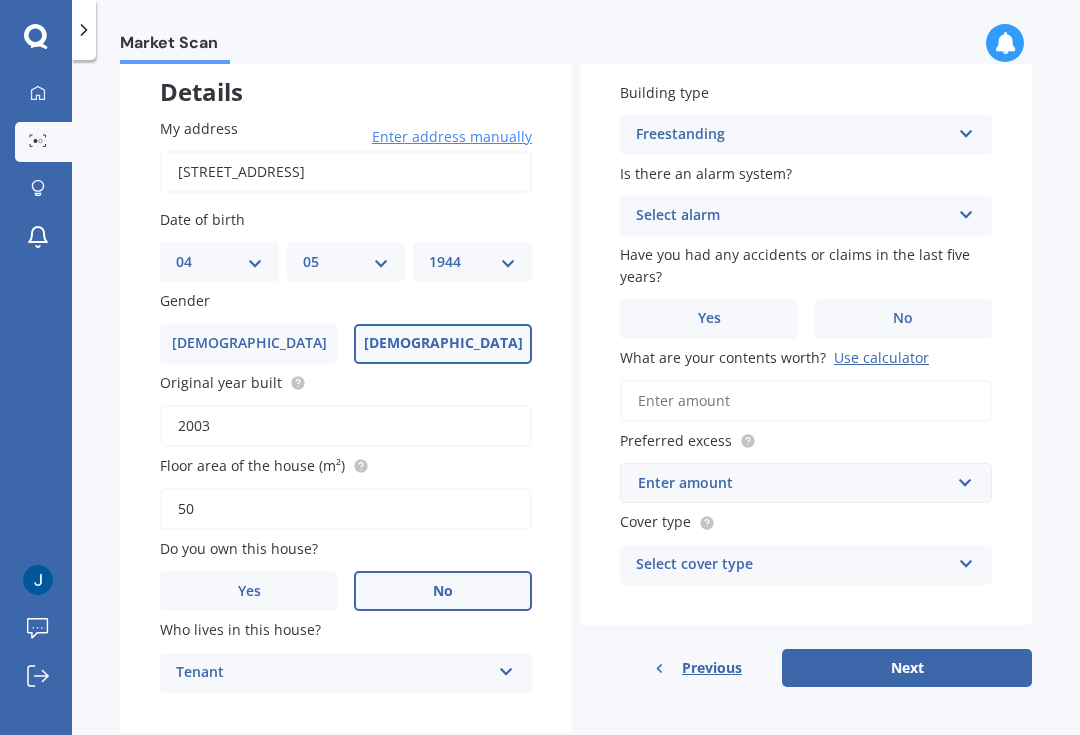 click on "No" at bounding box center (903, 318) 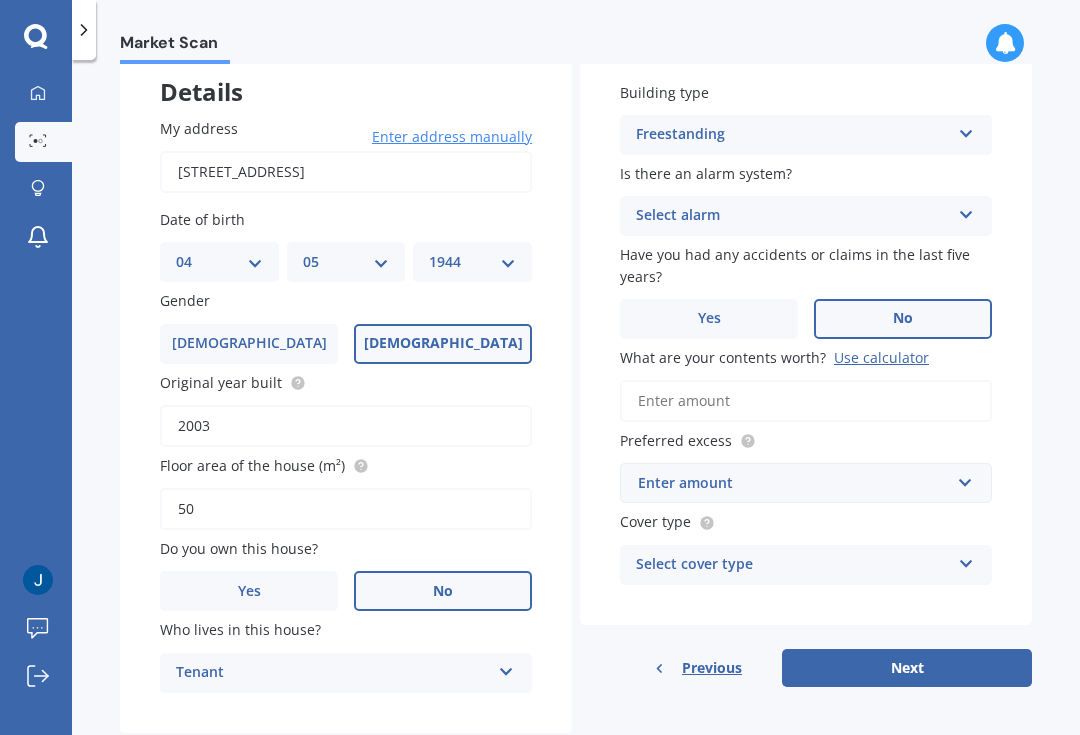 click on "What are your contents worth? Use calculator" at bounding box center (806, 401) 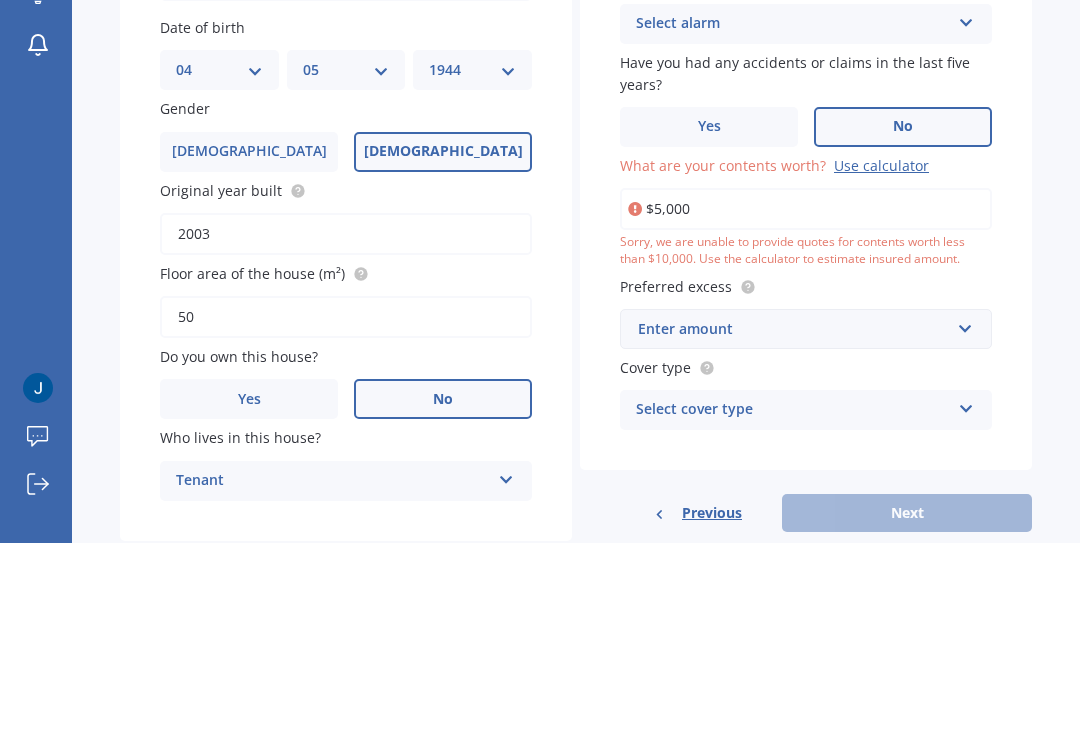 type on "$50,000" 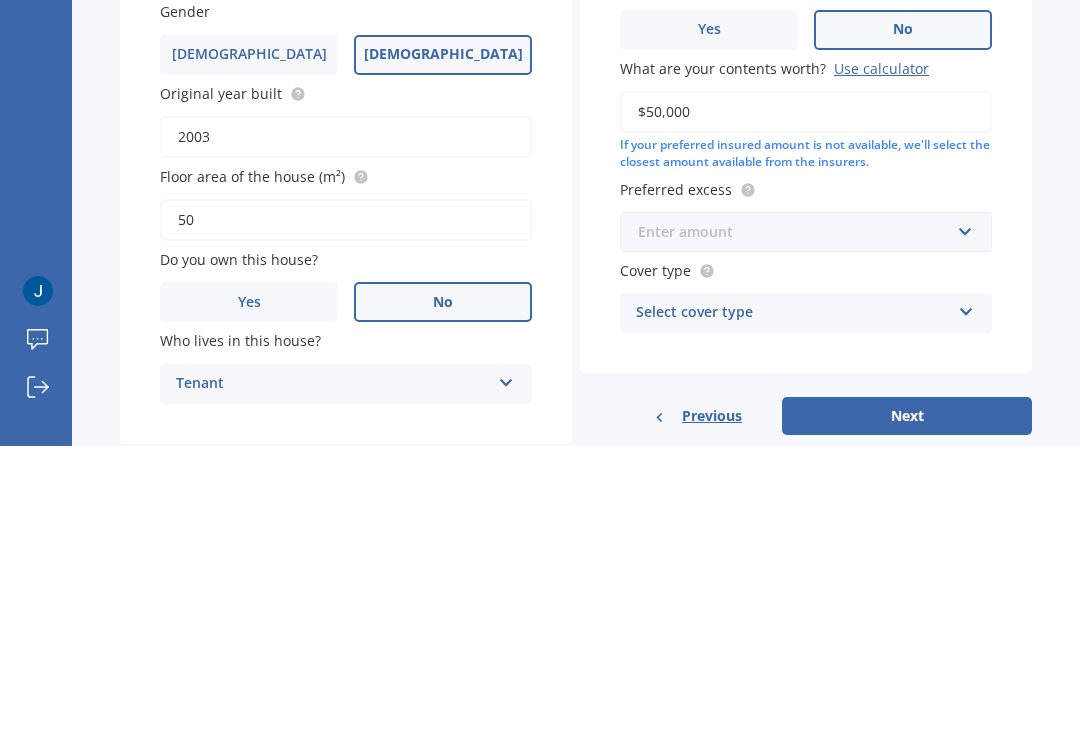 click at bounding box center [799, 521] 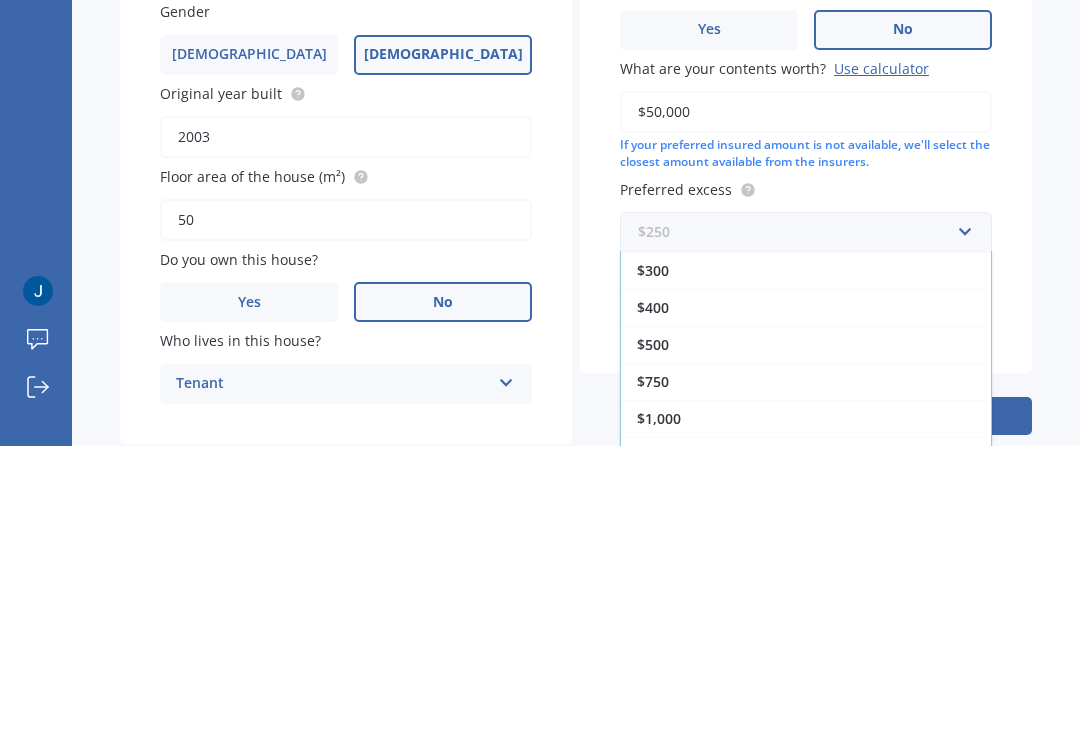 scroll, scrollTop: 36, scrollLeft: 0, axis: vertical 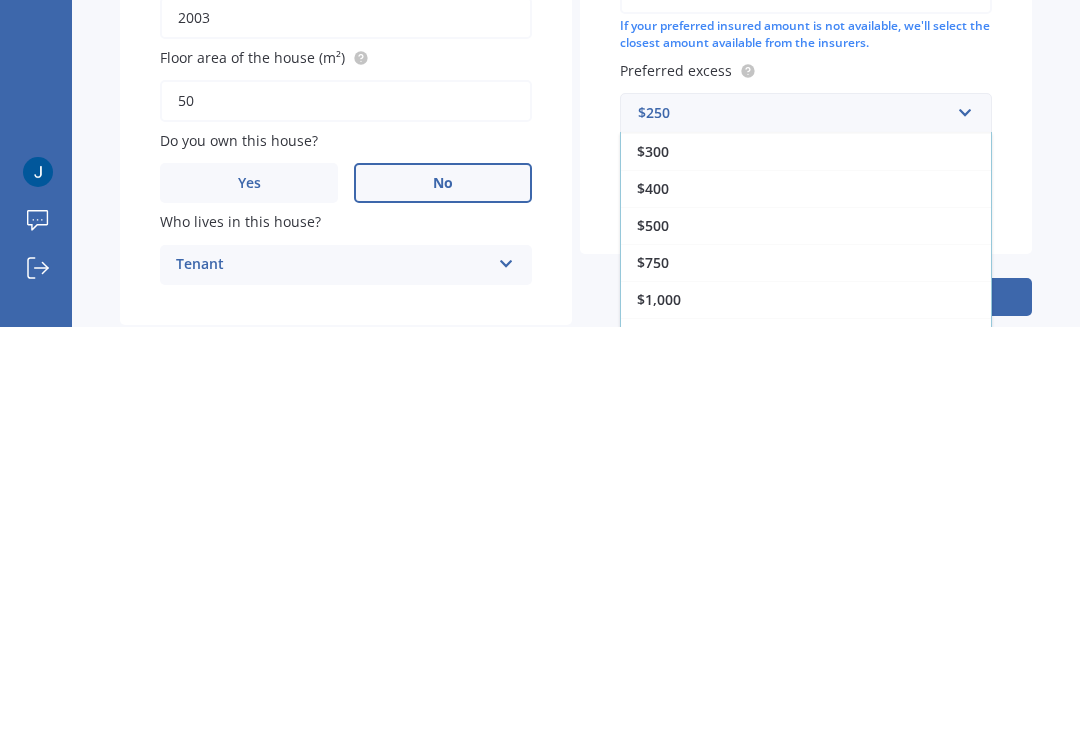 click on "$1,000" at bounding box center (806, 707) 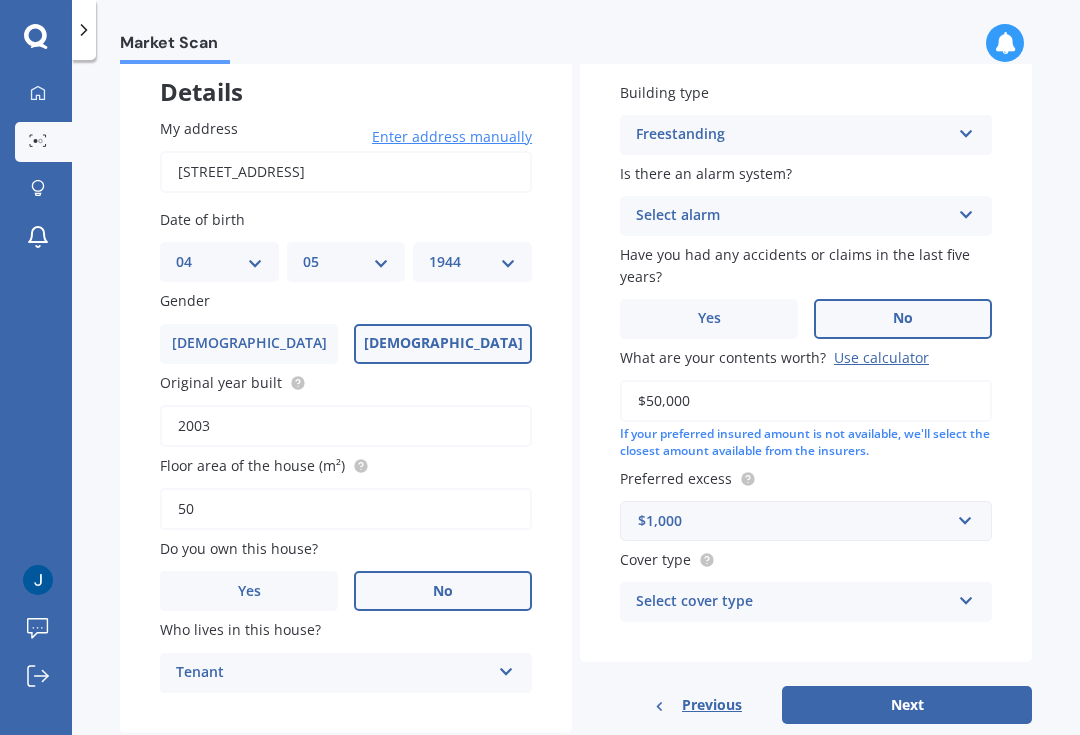click at bounding box center (966, 597) 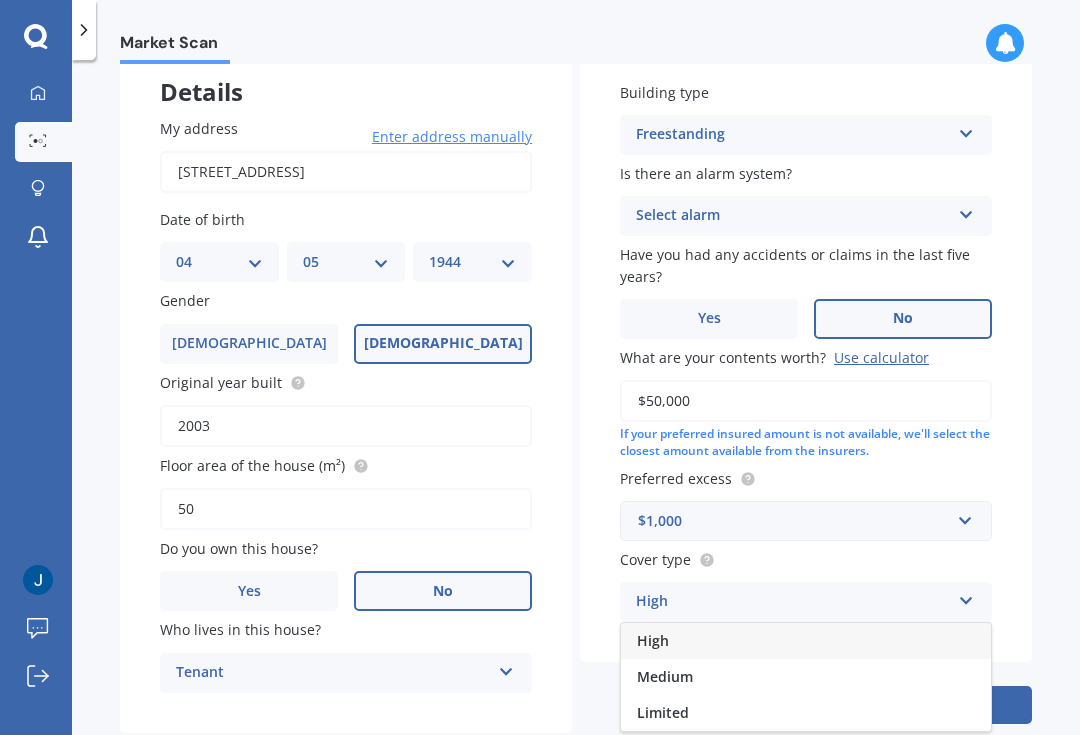 click on "Medium" at bounding box center (806, 677) 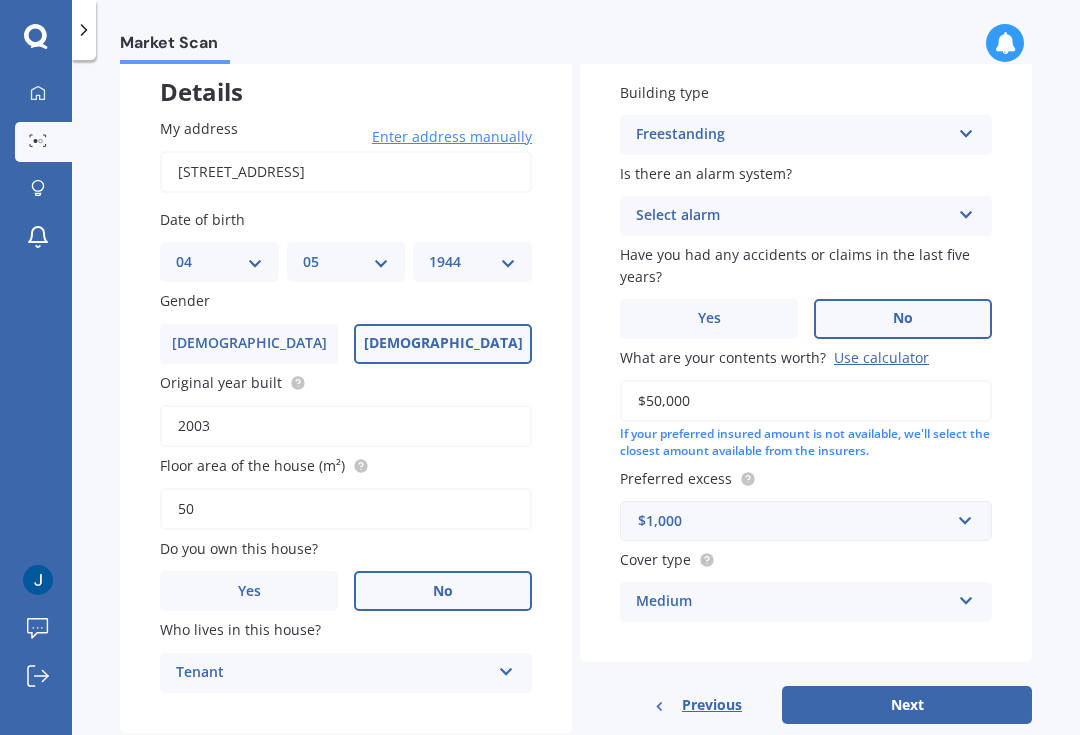 click on "Next" at bounding box center (907, 705) 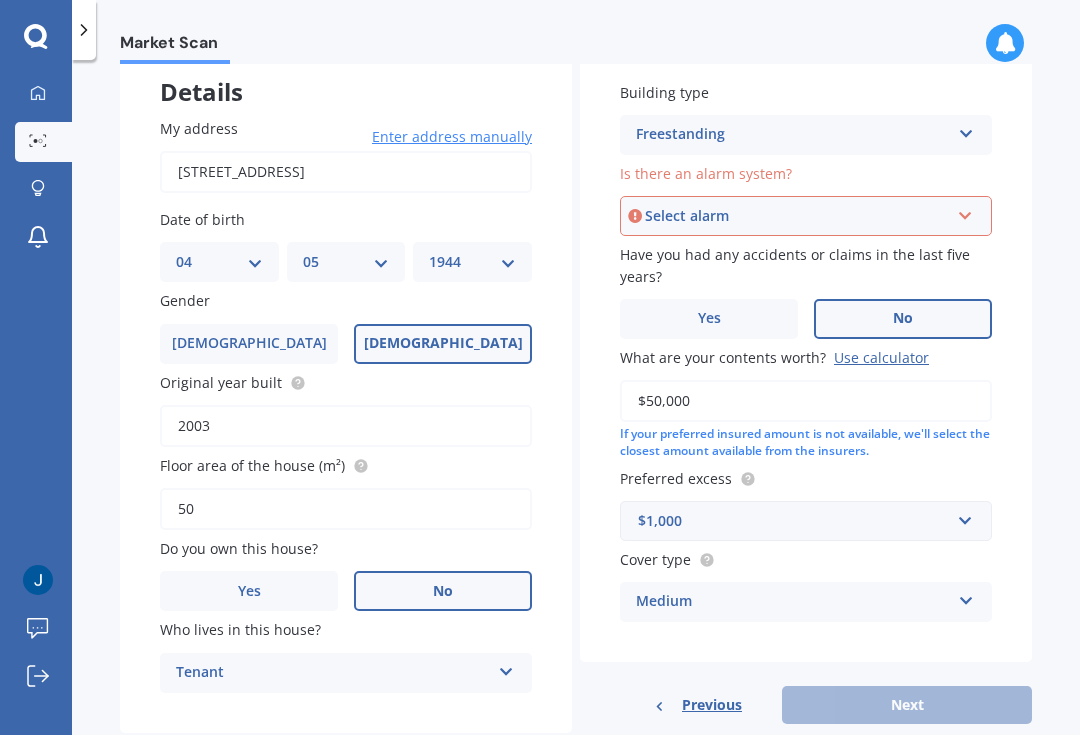 click on "Select alarm Yes, monitored Yes, not monitored No" at bounding box center (806, 216) 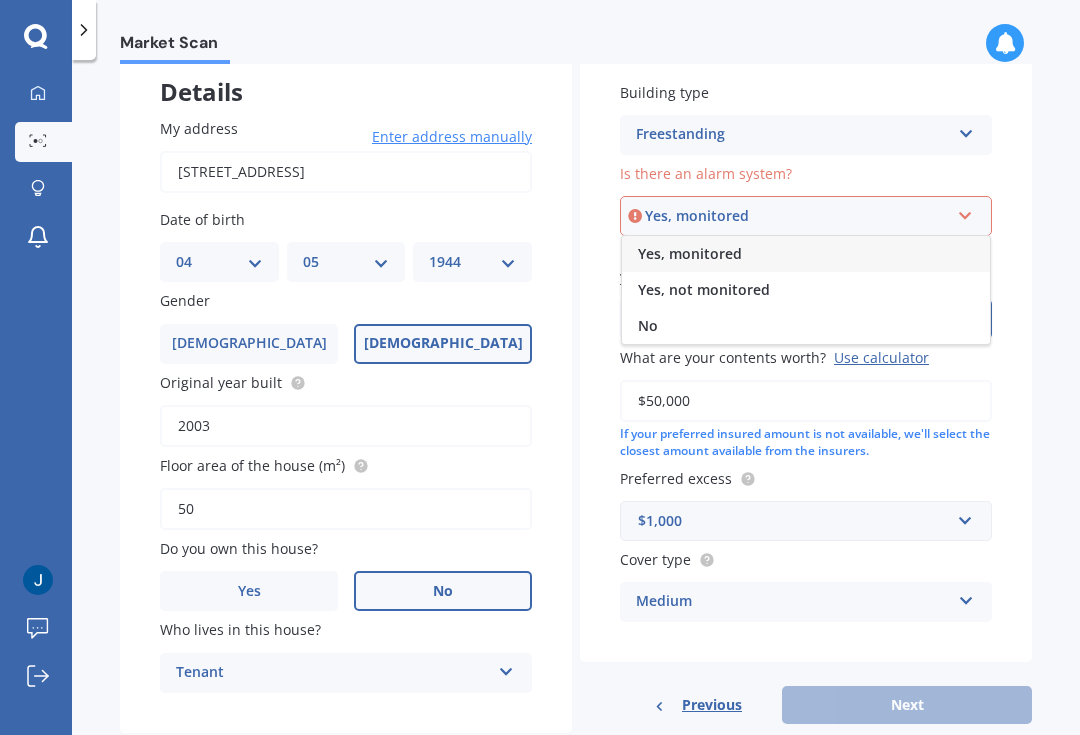 click on "No" at bounding box center [806, 326] 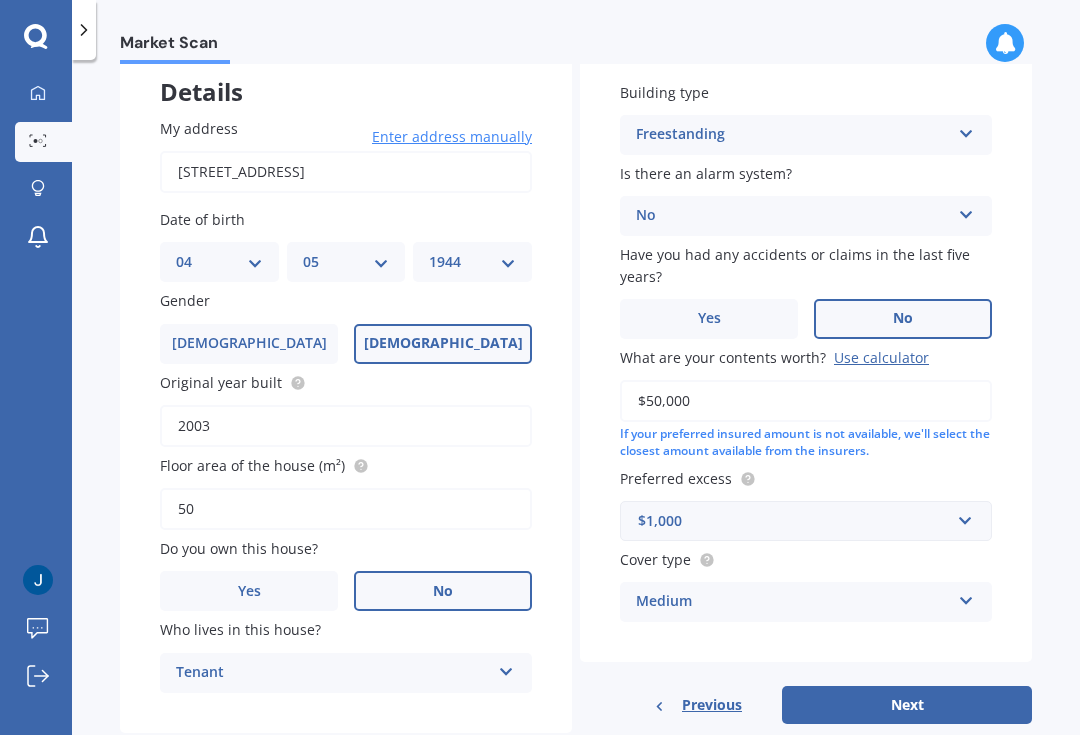 click on "Next" at bounding box center (907, 705) 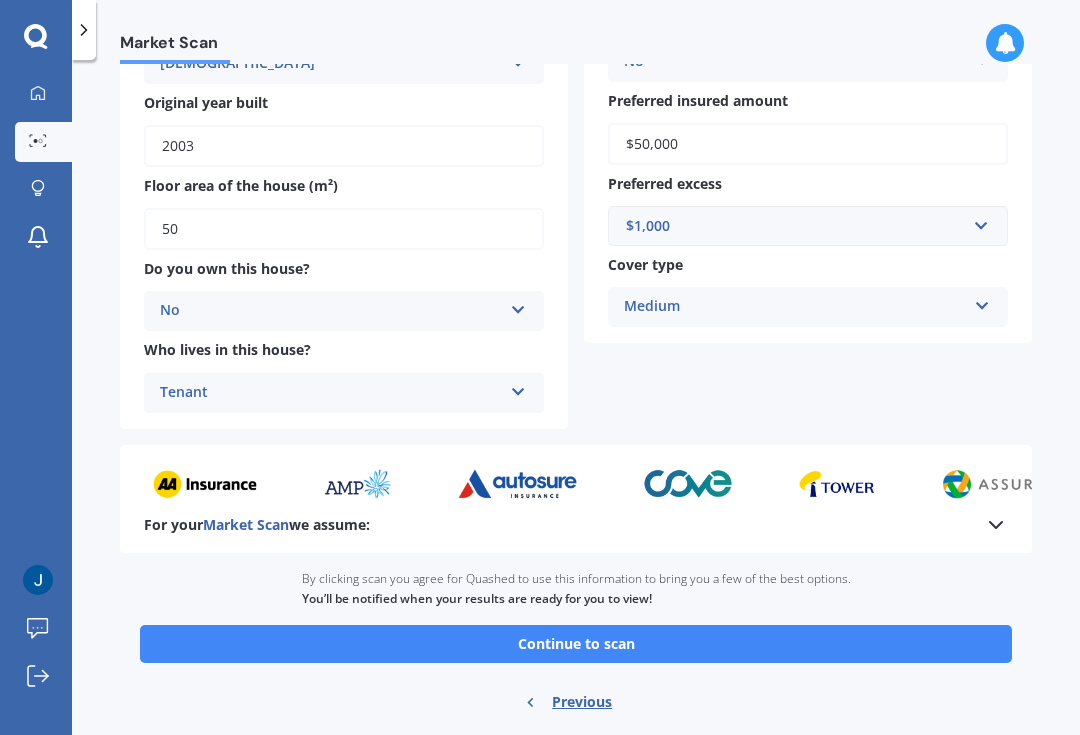 scroll, scrollTop: 330, scrollLeft: 0, axis: vertical 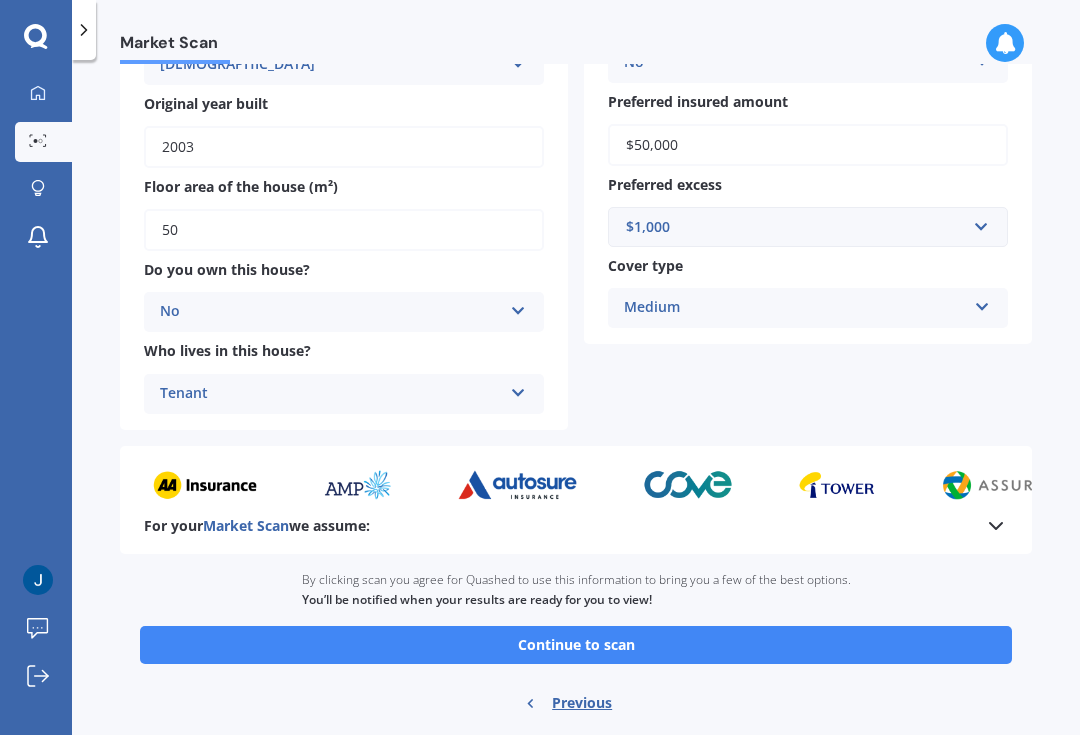 click on "Continue to scan" at bounding box center (576, 645) 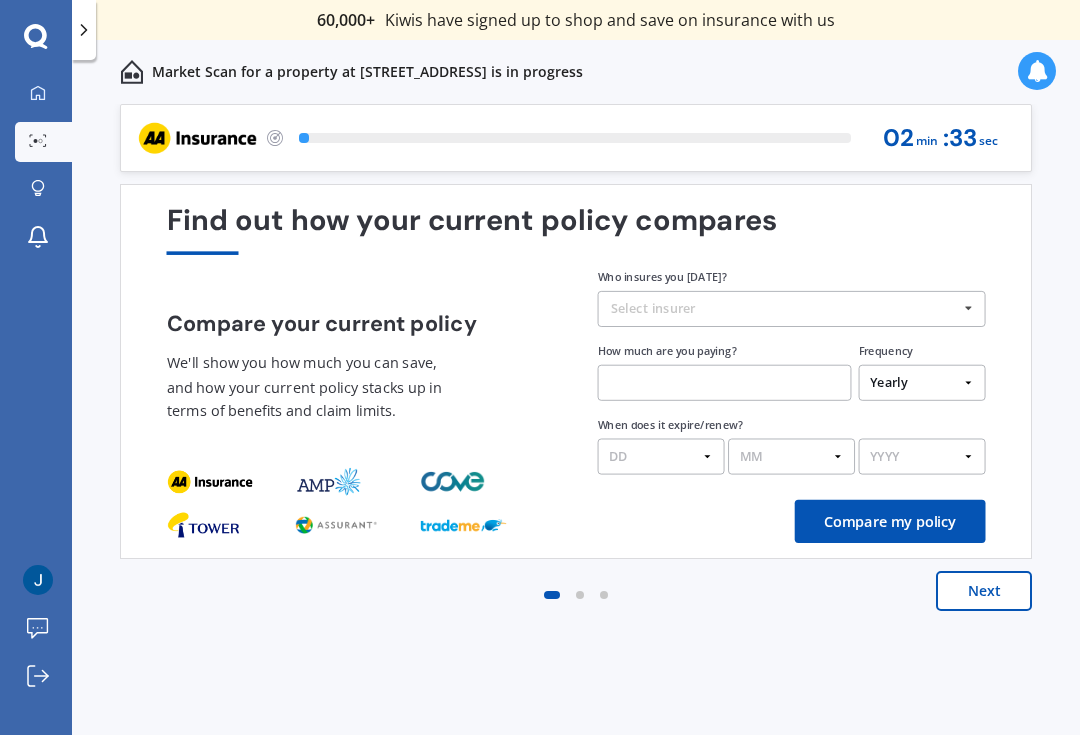scroll, scrollTop: 0, scrollLeft: 0, axis: both 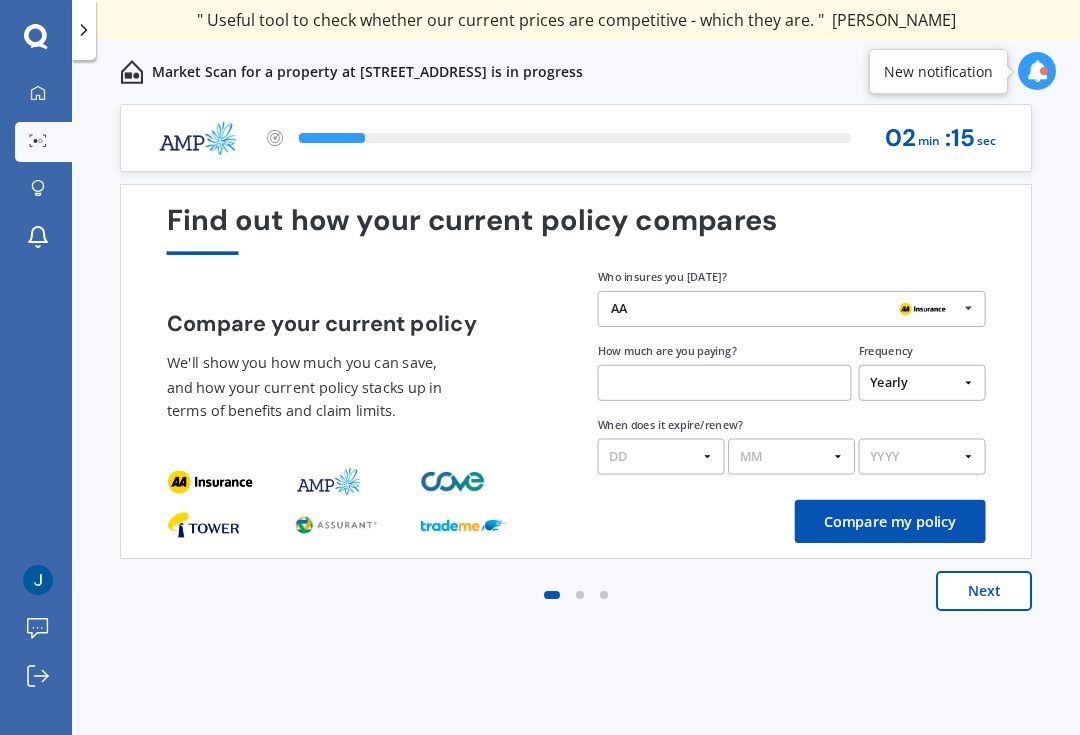 click at bounding box center (725, 383) 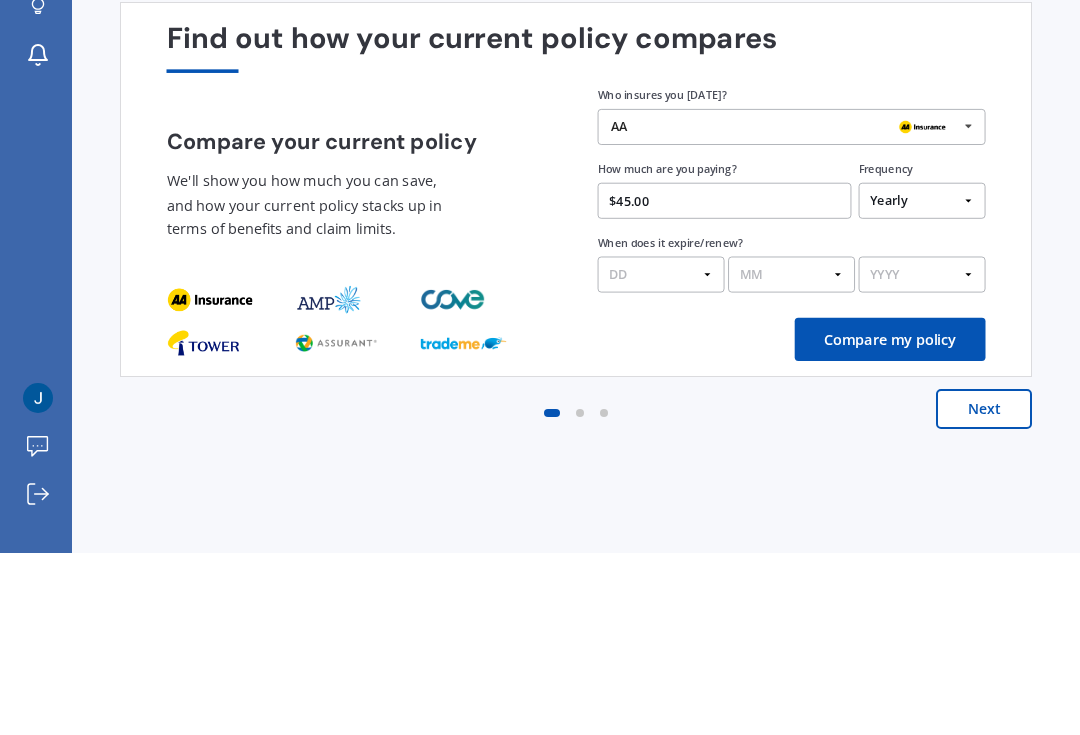 click on "$45.00" at bounding box center (725, 383) 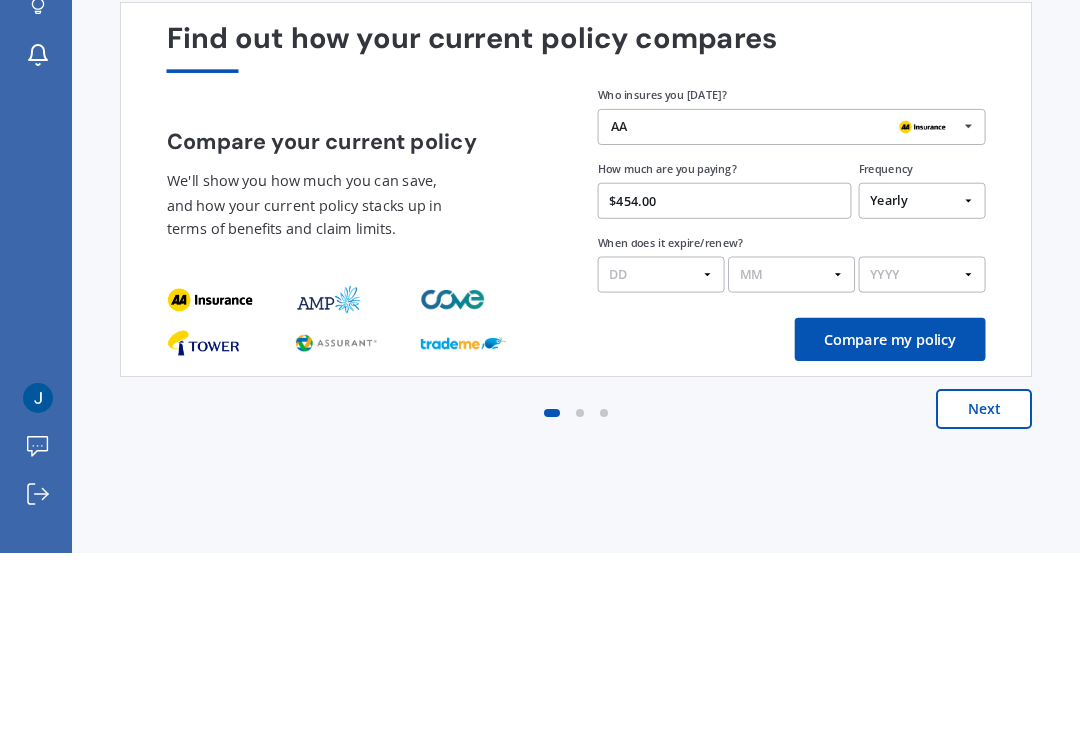 type on "$454.00" 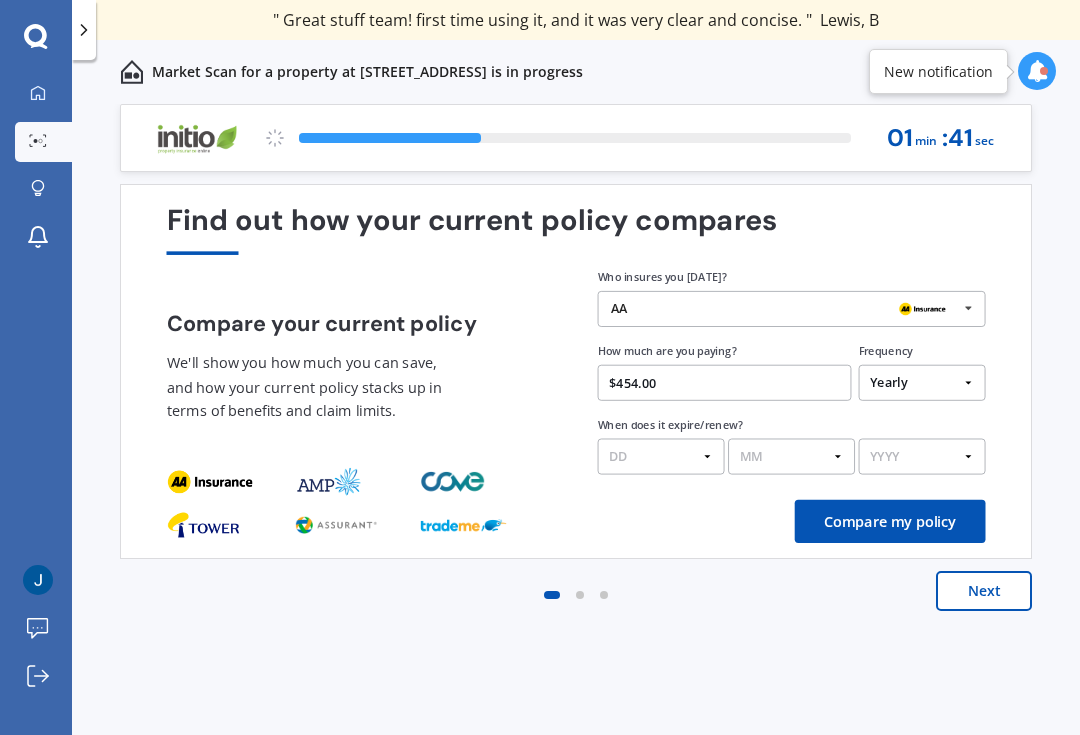 select on "25" 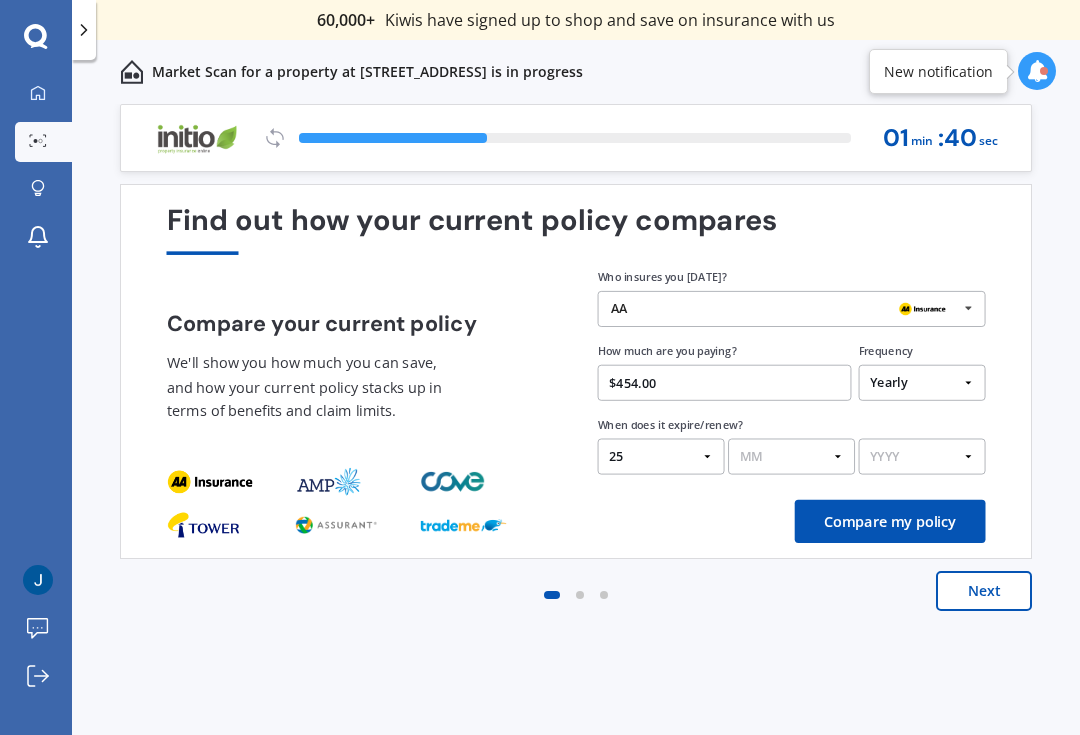 click on "MM 01 02 03 04 05 06 07 08 09 10 11 12" at bounding box center [791, 457] 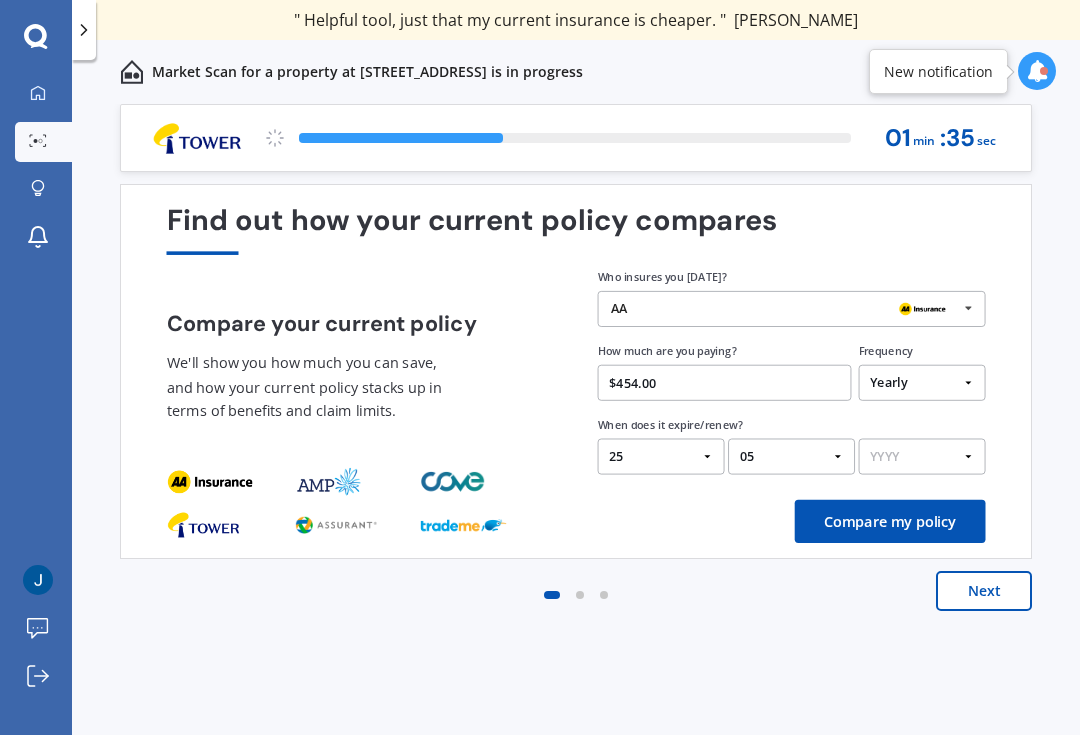 click on "MM 01 02 03 04 05 06 07 08 09 10 11 12" at bounding box center [791, 457] 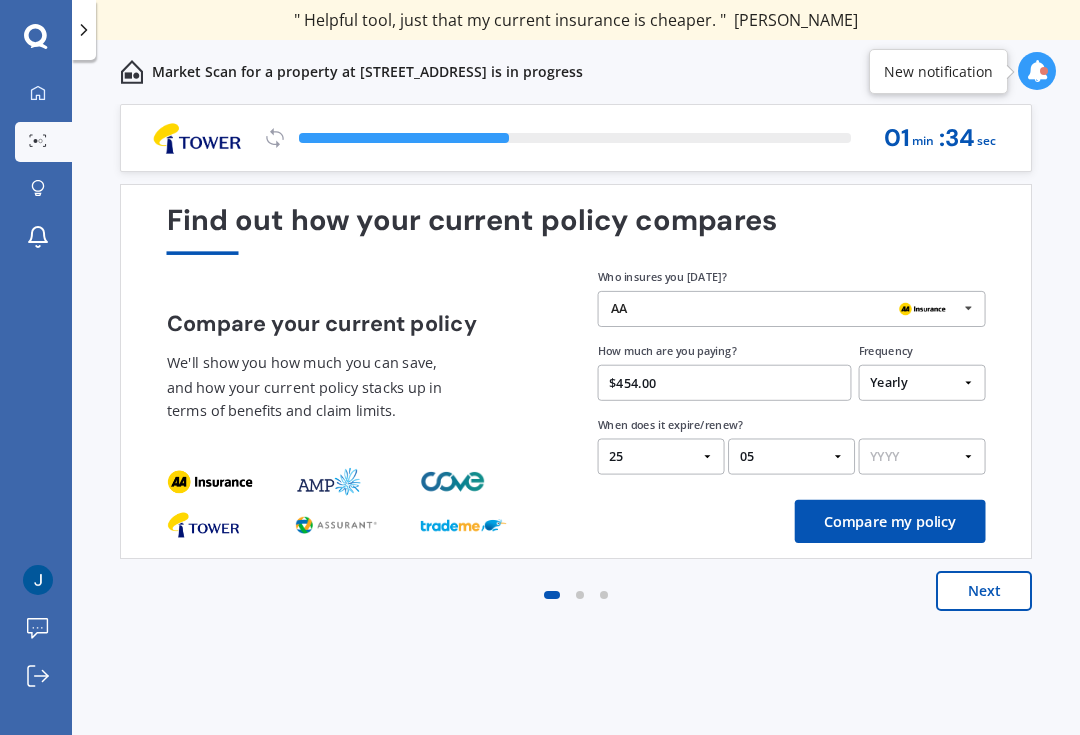 select on "08" 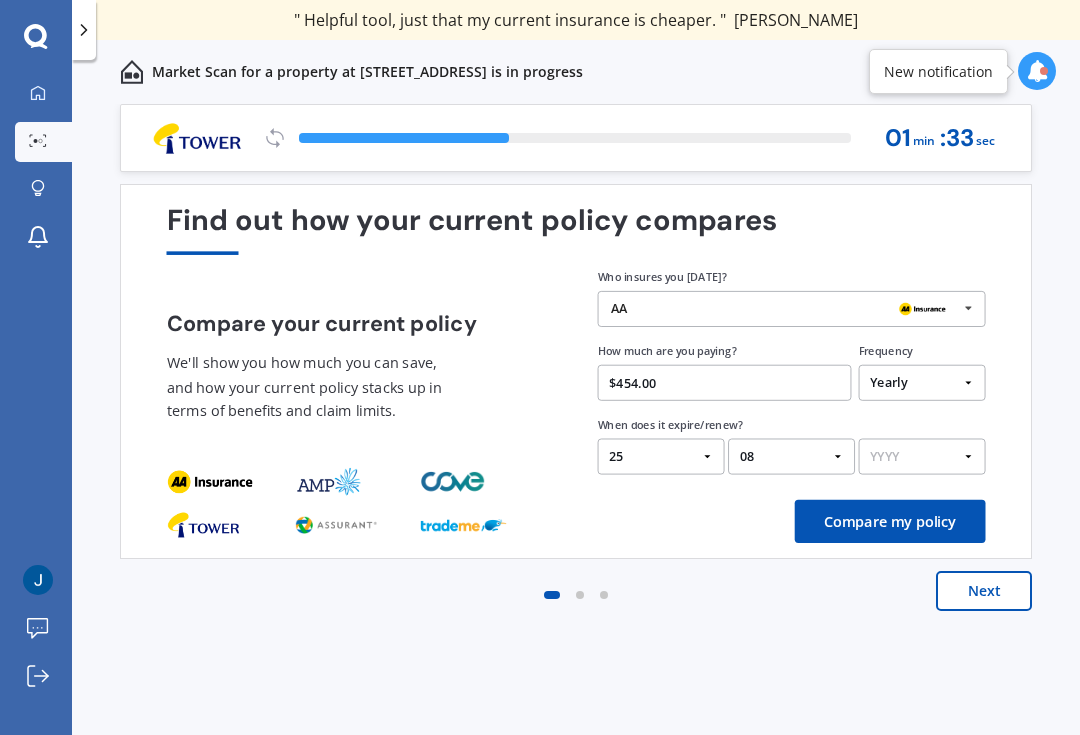 click on "YYYY 2026 2025 2024" at bounding box center (922, 457) 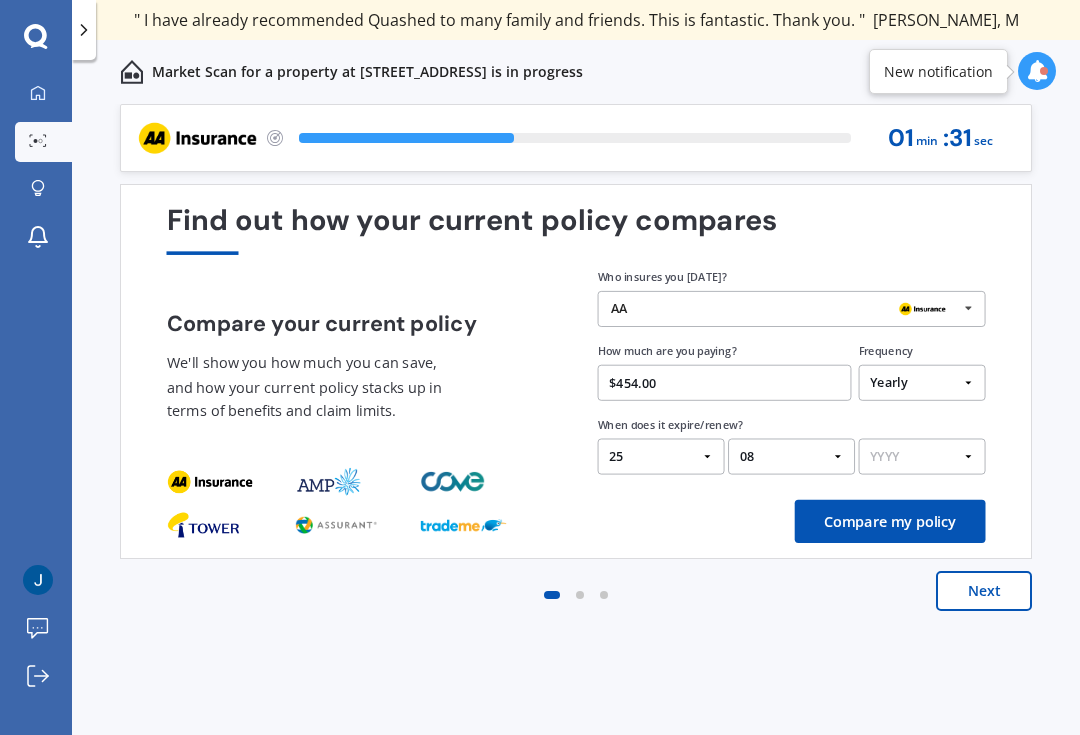 select on "2025" 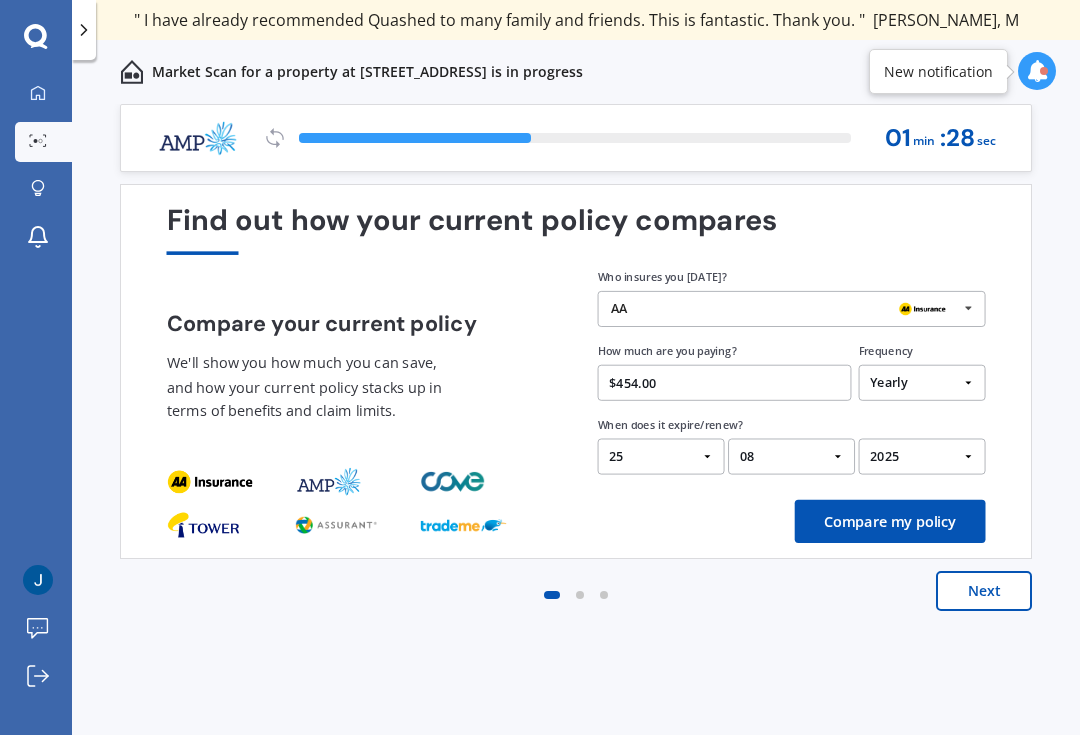 click on "Compare my policy" at bounding box center (890, 521) 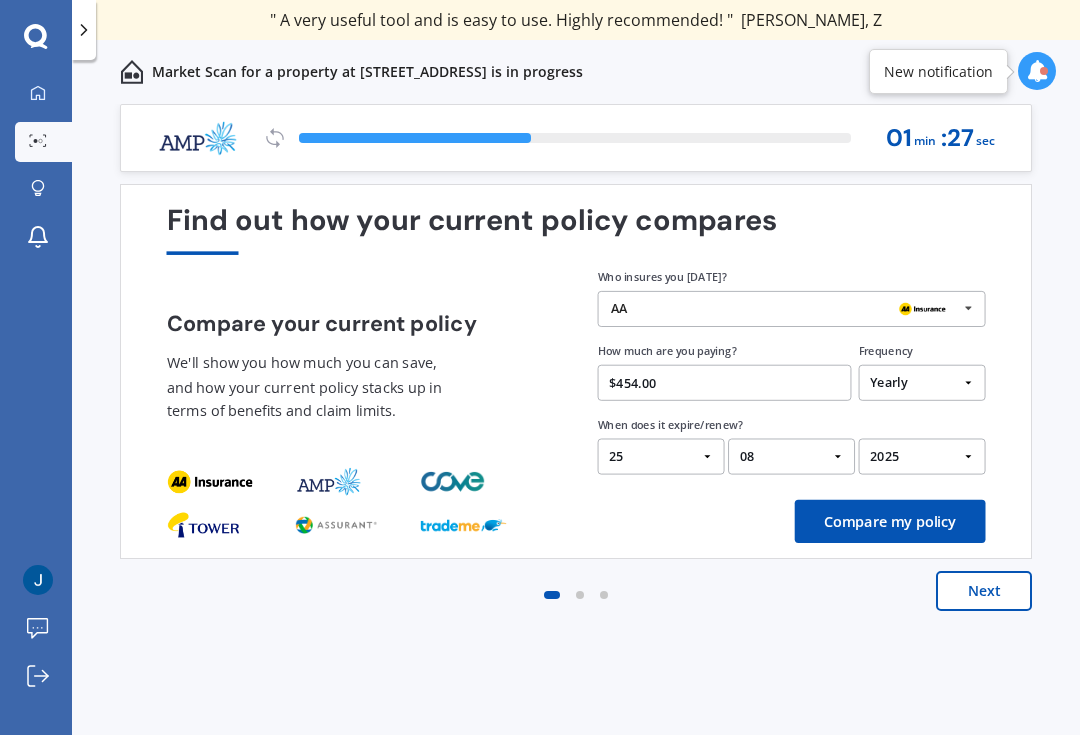 click on "Compare my policy" at bounding box center (890, 521) 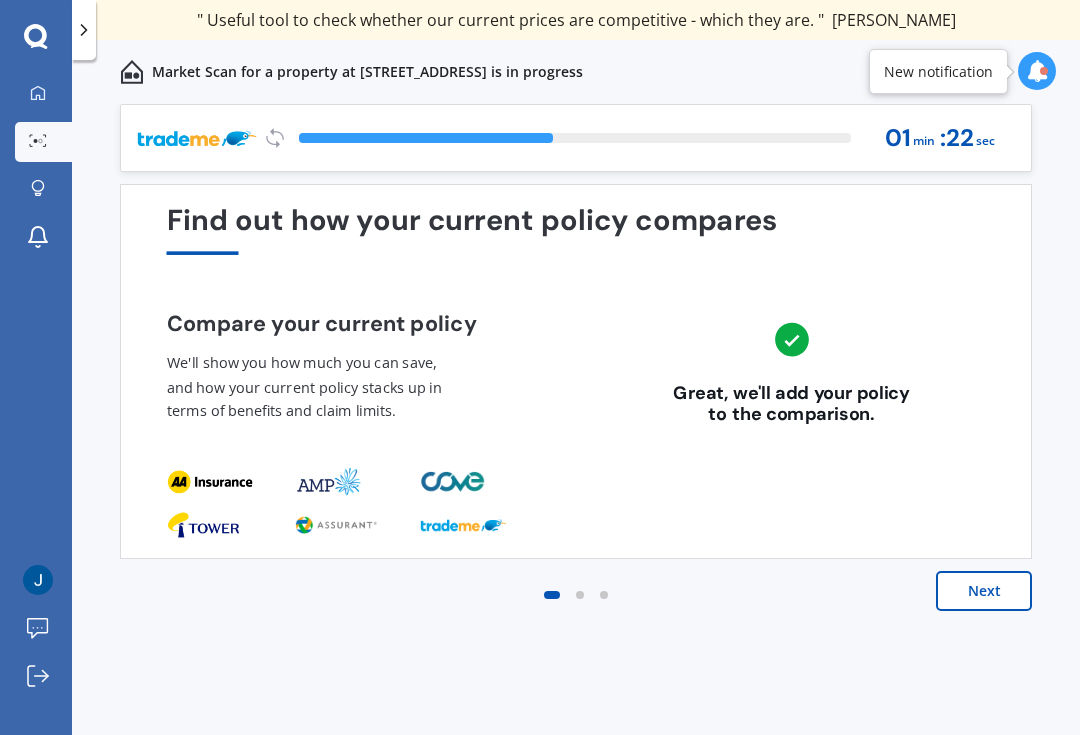 click on "Next" at bounding box center (984, 591) 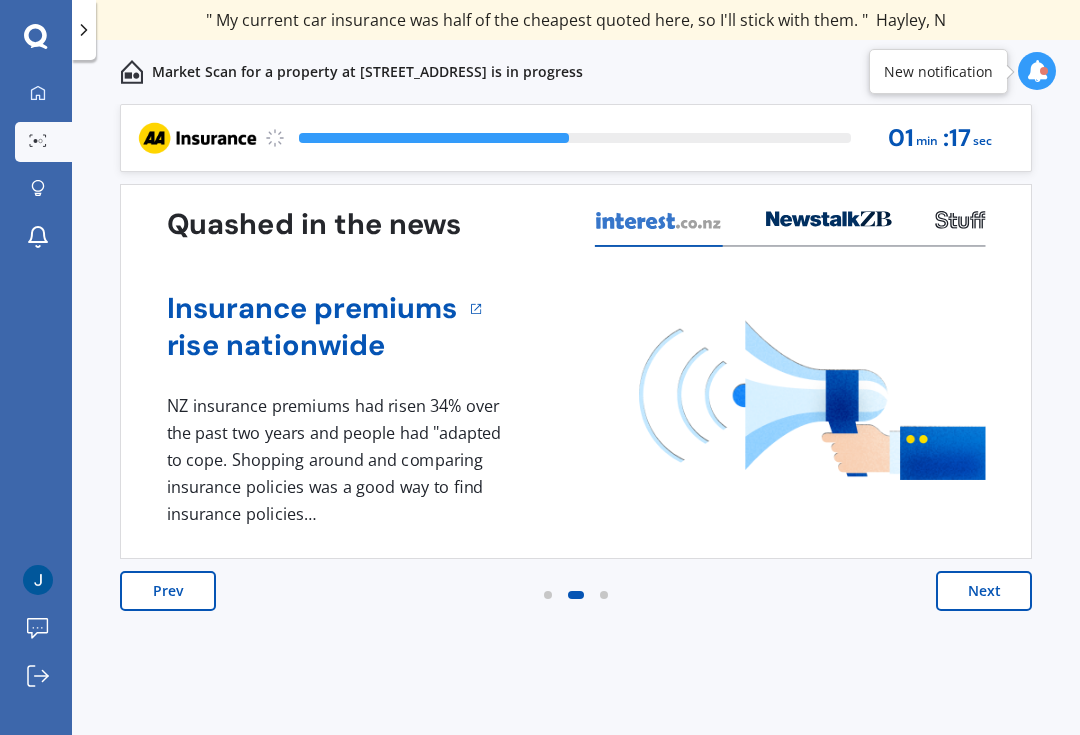 click on "Next" at bounding box center [984, 591] 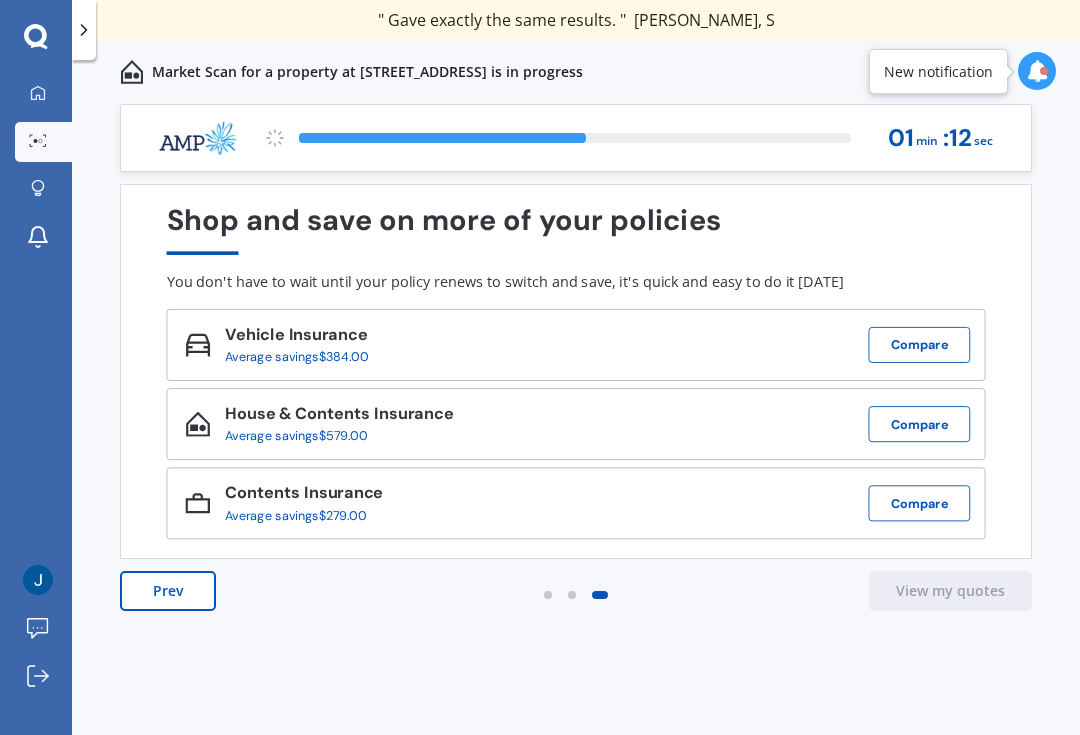 click on "Compare" at bounding box center (920, 503) 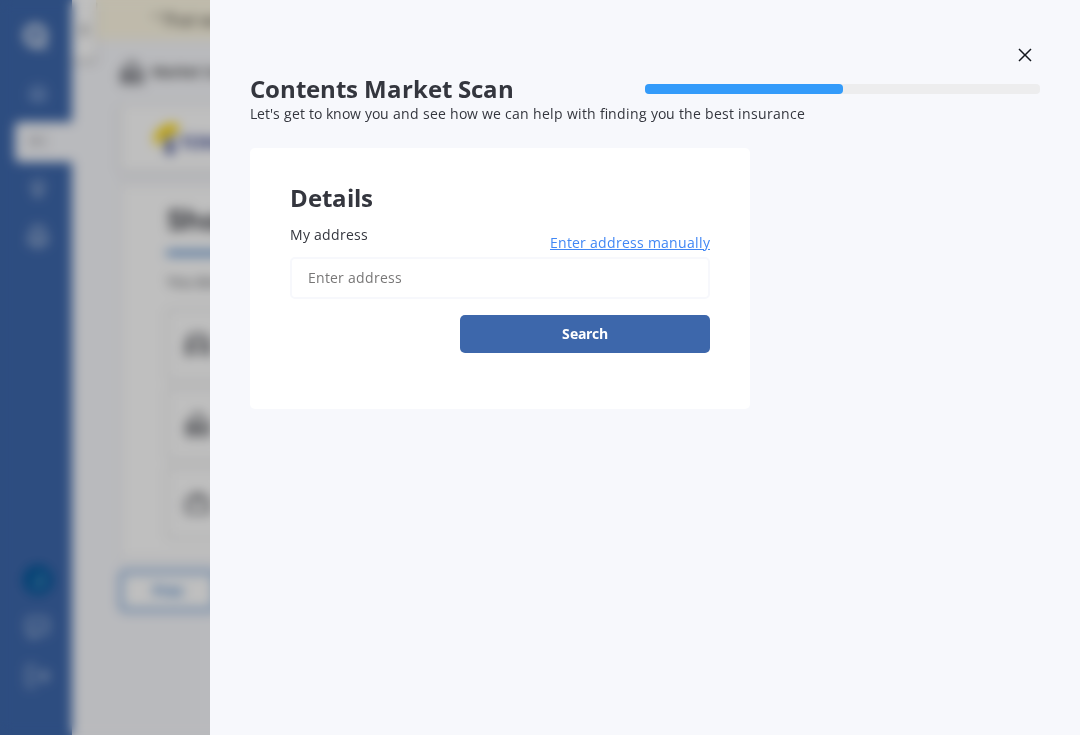 click on "My address" at bounding box center [500, 278] 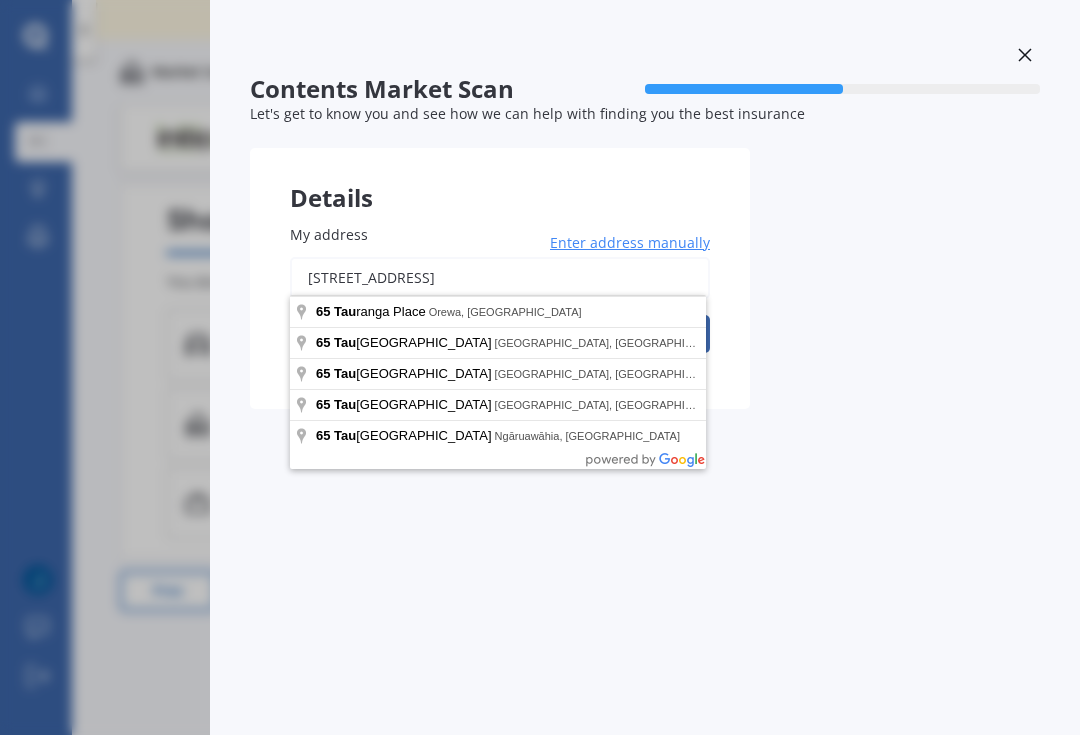 type on "[STREET_ADDRESS]" 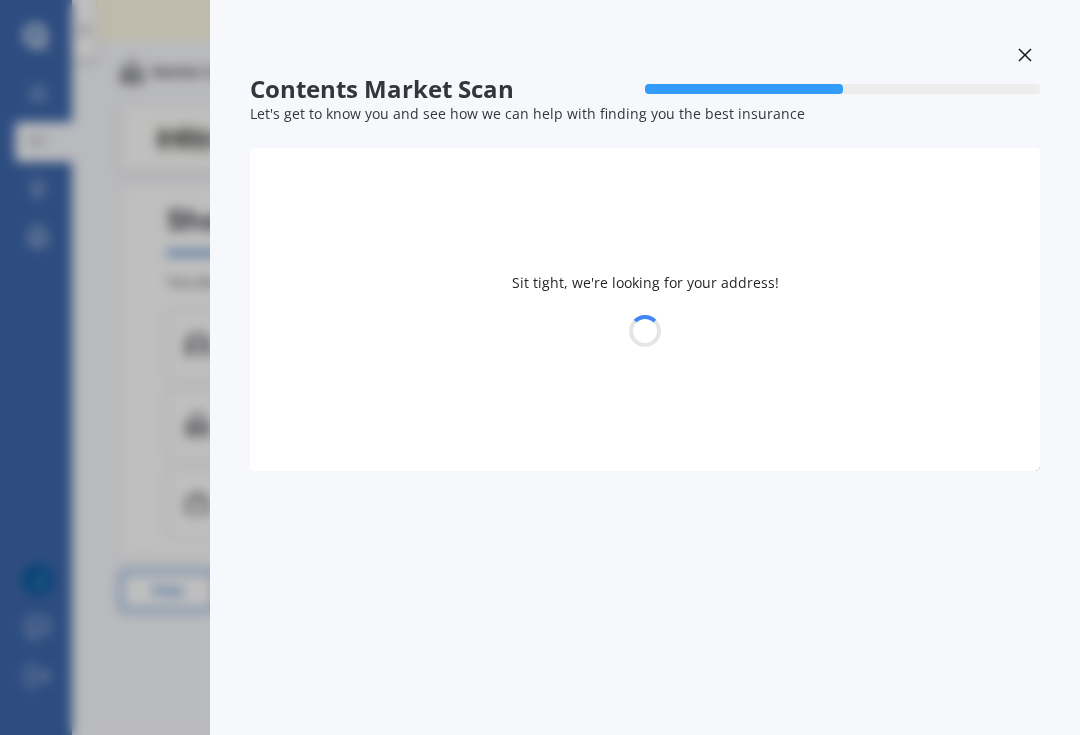 select on "04" 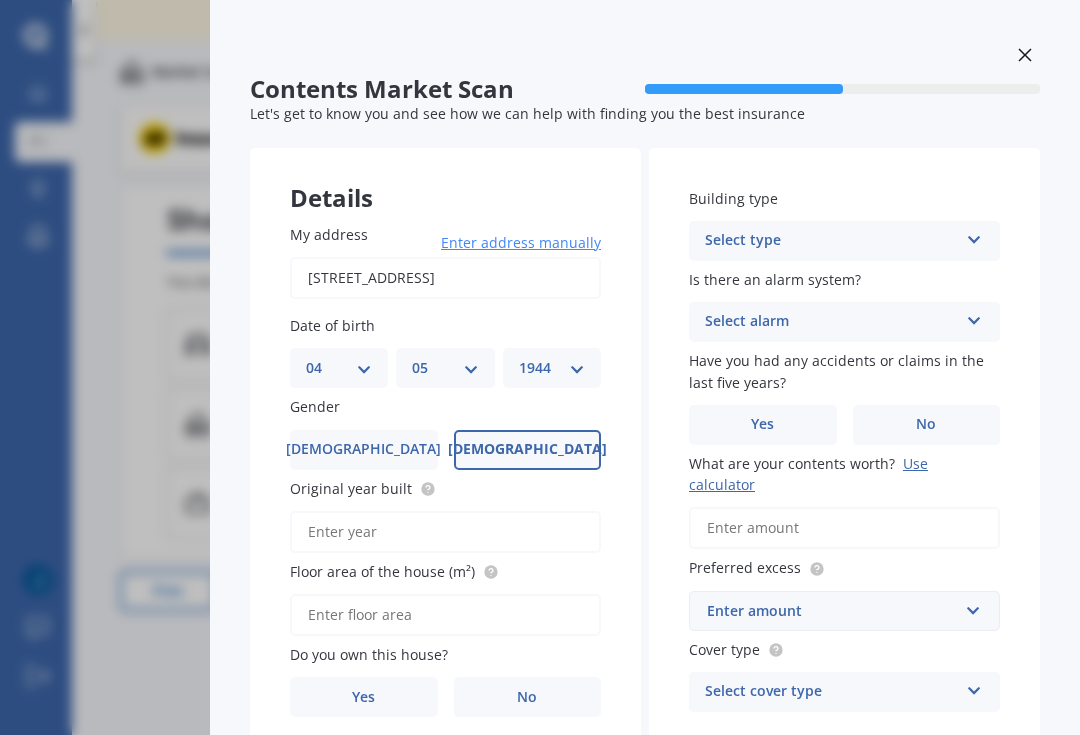click on "[DEMOGRAPHIC_DATA]" at bounding box center (527, 449) 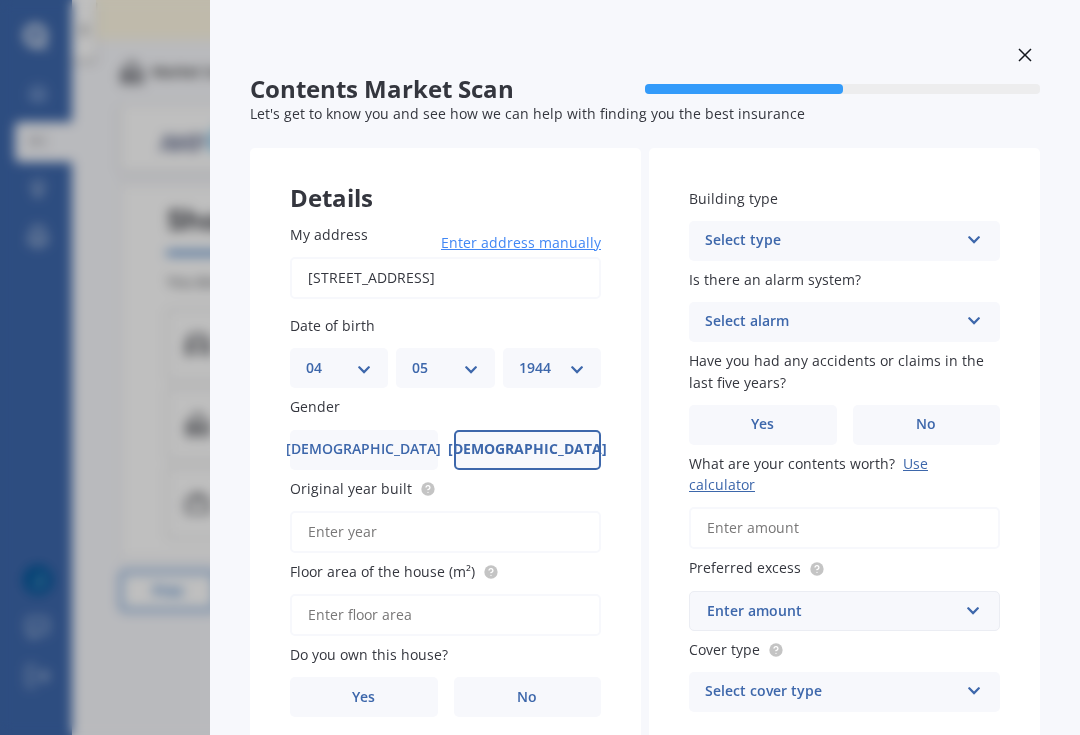 click on "Original year built" at bounding box center [445, 532] 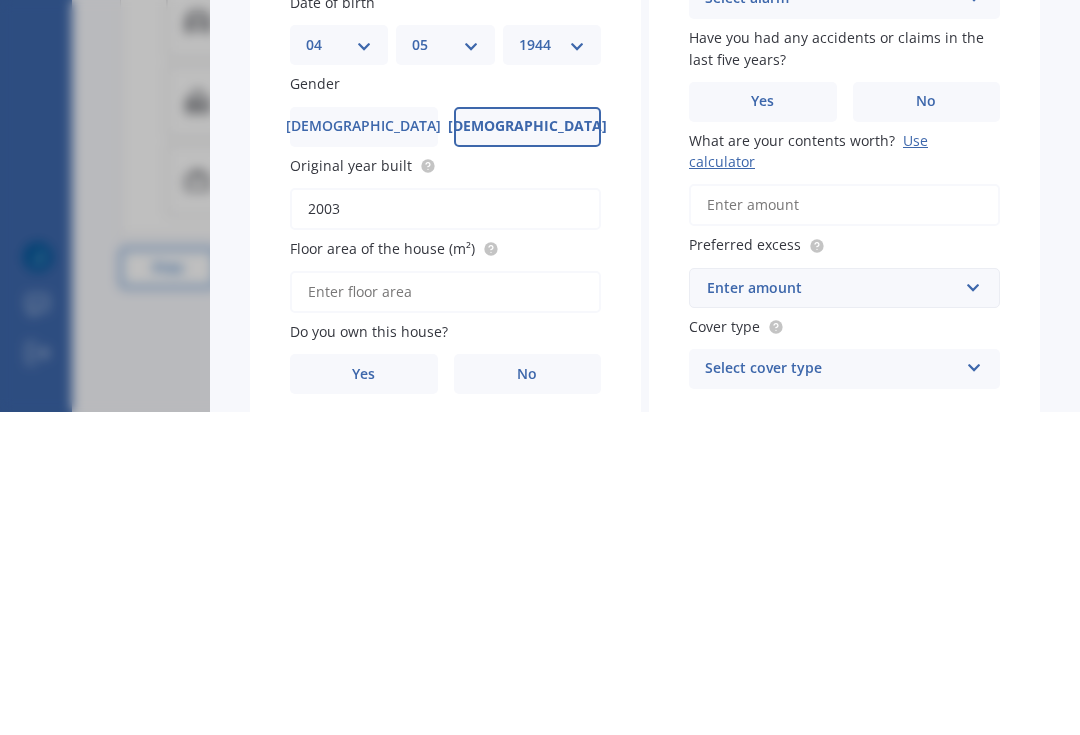 type on "2003" 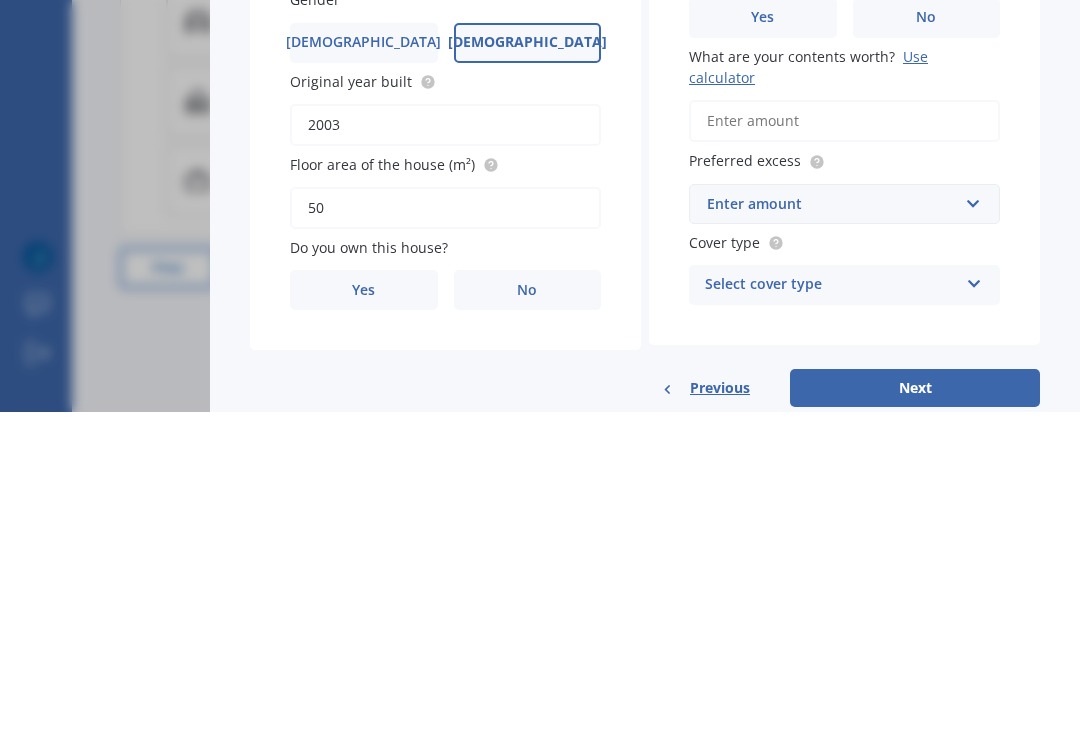 scroll, scrollTop: 98, scrollLeft: 0, axis: vertical 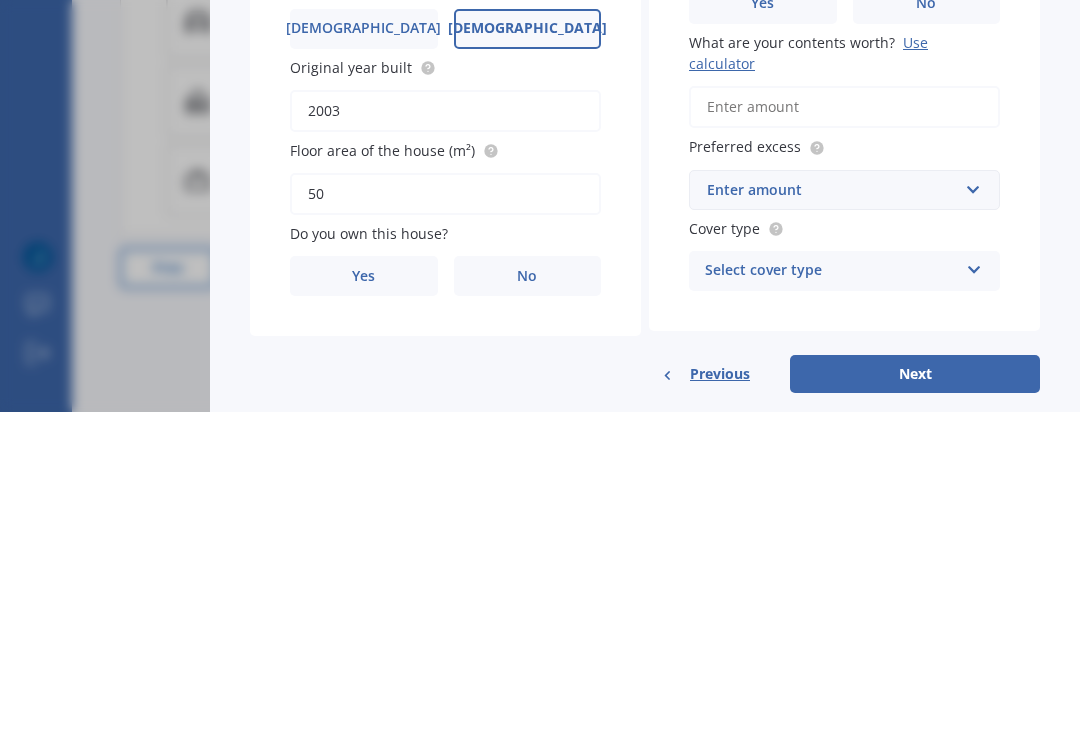 type on "50" 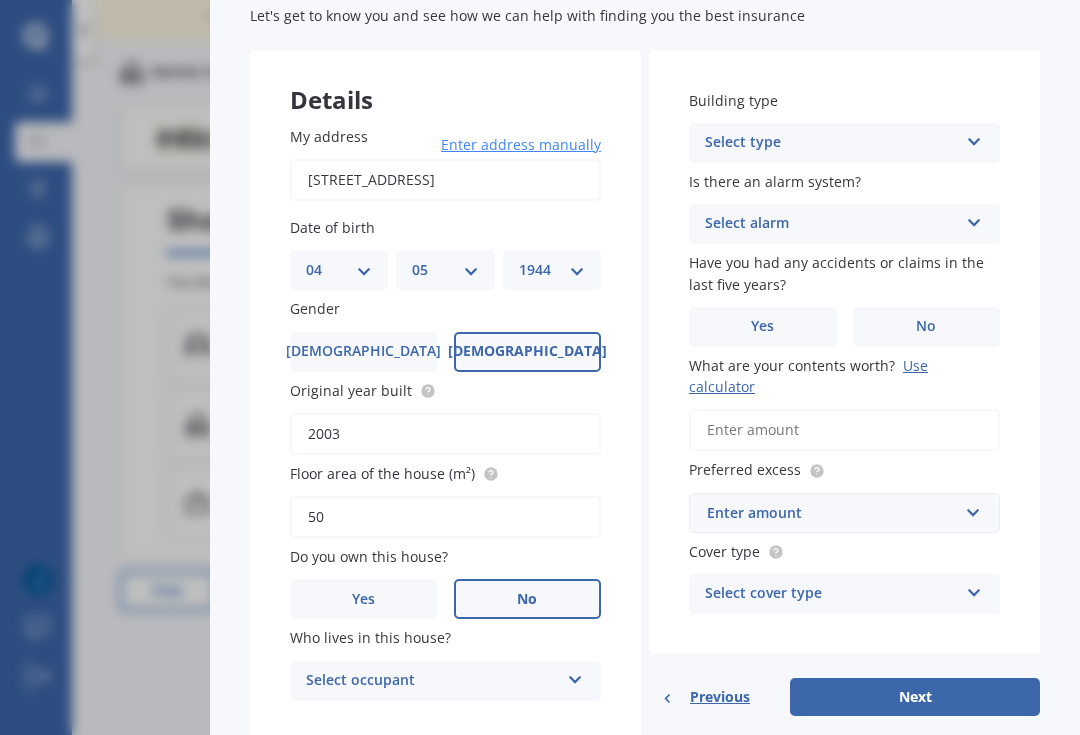 click on "Select type Freestanding Multi-unit (in a block of 6 or less) Multi-unit (in a block of 7-10)" at bounding box center (844, 143) 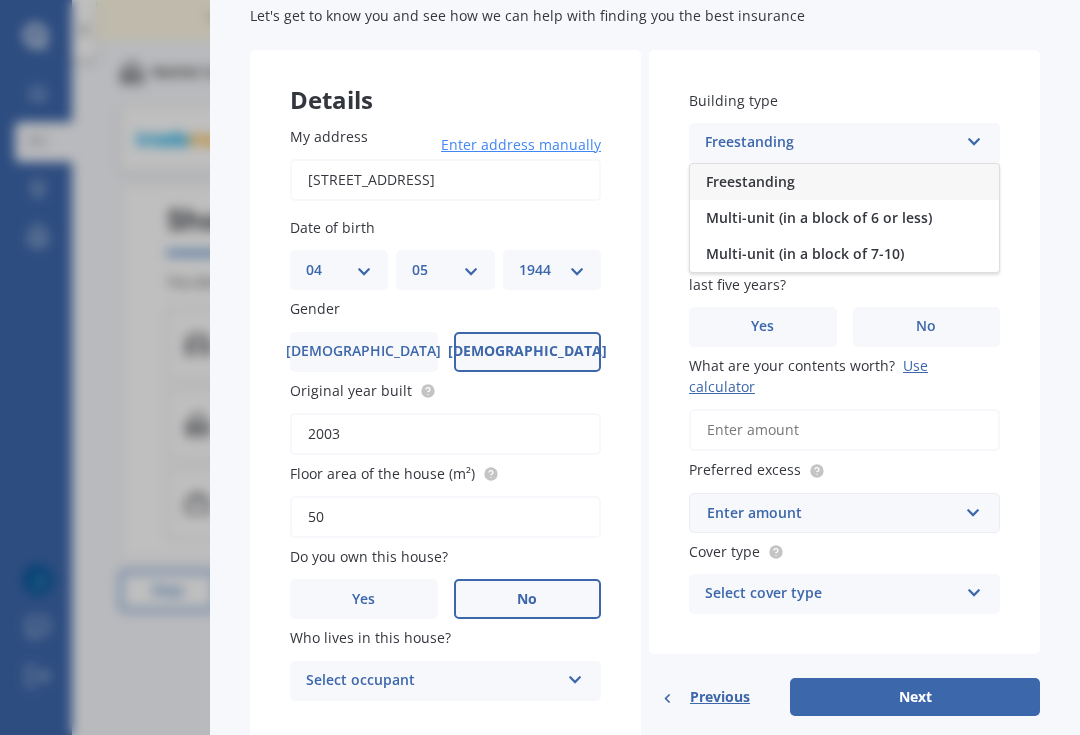 click on "Contents Market Scan 50 % Let's get to know you and see how we can help with finding you the best insurance Details My address [STREET_ADDRESS] Enter address manually Search Date of birth DD 01 02 03 04 05 06 07 08 09 10 11 12 13 14 15 16 17 18 19 20 21 22 23 24 25 26 27 28 29 30 31 MM 01 02 03 04 05 06 07 08 09 10 11 12 YYYY 2009 2008 2007 2006 2005 2004 2003 2002 2001 2000 1999 1998 1997 1996 1995 1994 1993 1992 1991 1990 1989 1988 1987 1986 1985 1984 1983 1982 1981 1980 1979 1978 1977 1976 1975 1974 1973 1972 1971 1970 1969 1968 1967 1966 1965 1964 1963 1962 1961 1960 1959 1958 1957 1956 1955 1954 1953 1952 1951 1950 1949 1948 1947 1946 1945 1944 1943 1942 1941 1940 1939 1938 1937 1936 1935 1934 1933 1932 1931 1930 1929 1928 1927 1926 1925 1924 1923 1922 1921 1920 1919 1918 1917 1916 1915 1914 1913 1912 1911 1910 Gender [DEMOGRAPHIC_DATA] [DEMOGRAPHIC_DATA] Original year built 2003 Floor area of the house (m²) 50 Do you own this house? Yes No Who lives in this house? Select occupant Tenant Building type Freestanding" at bounding box center (645, 367) 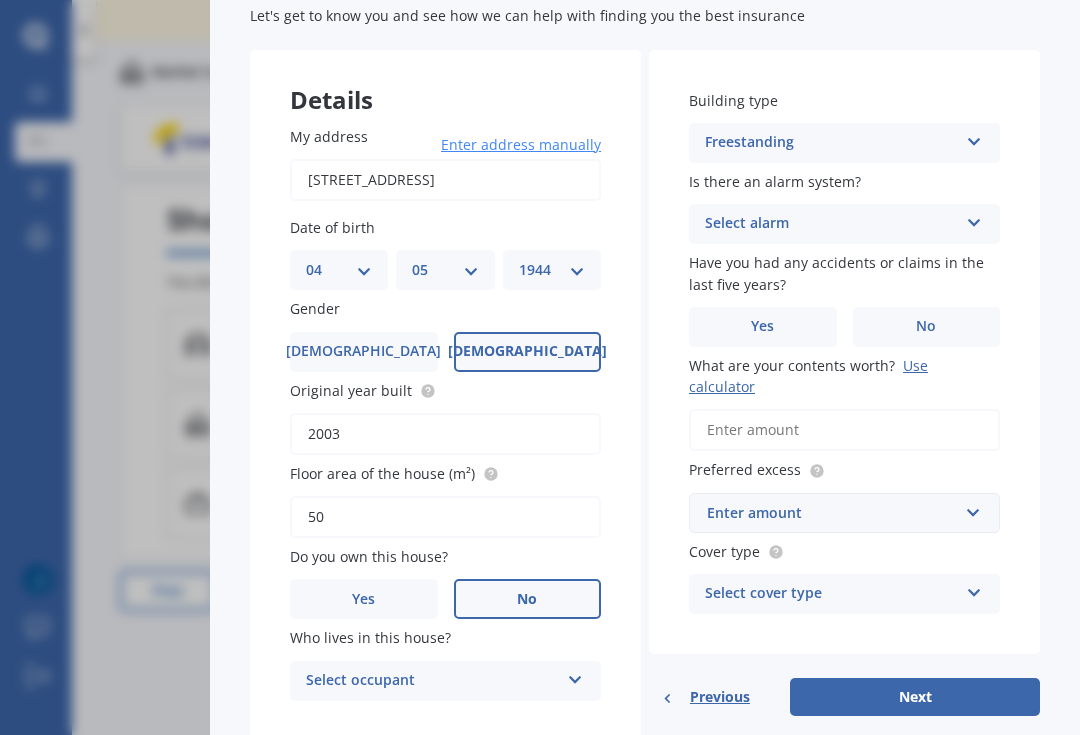 click on "Select alarm Yes, monitored Yes, not monitored No" at bounding box center [844, 224] 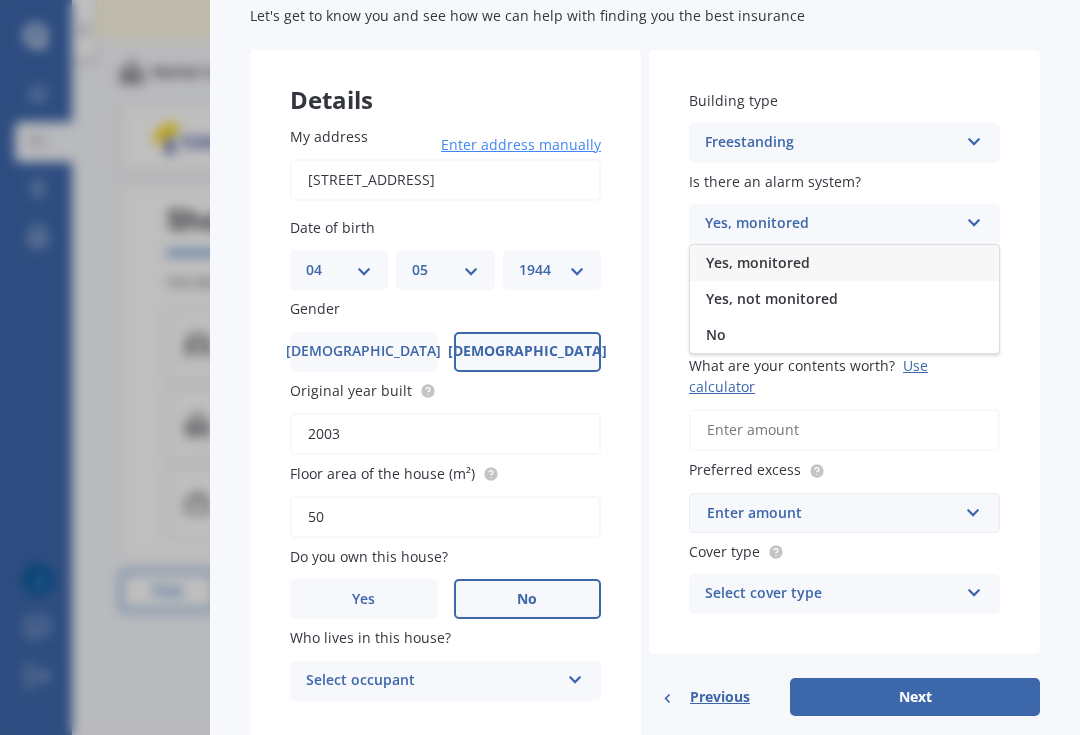 click on "No" at bounding box center [844, 335] 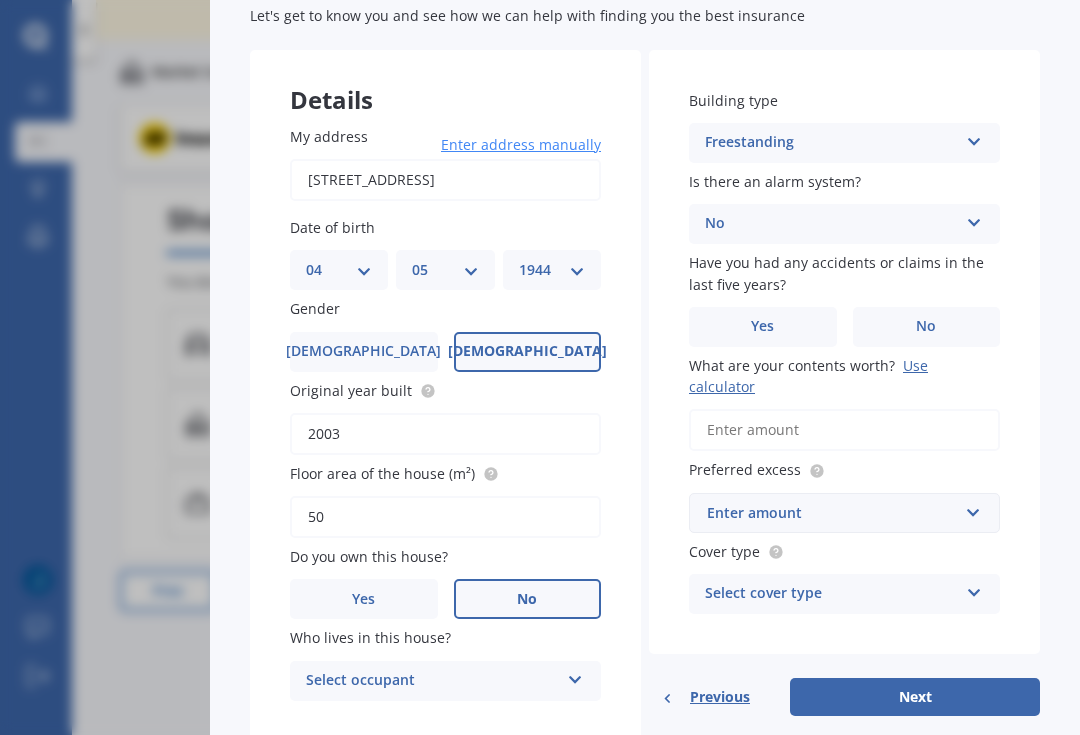 click on "No" at bounding box center [926, 326] 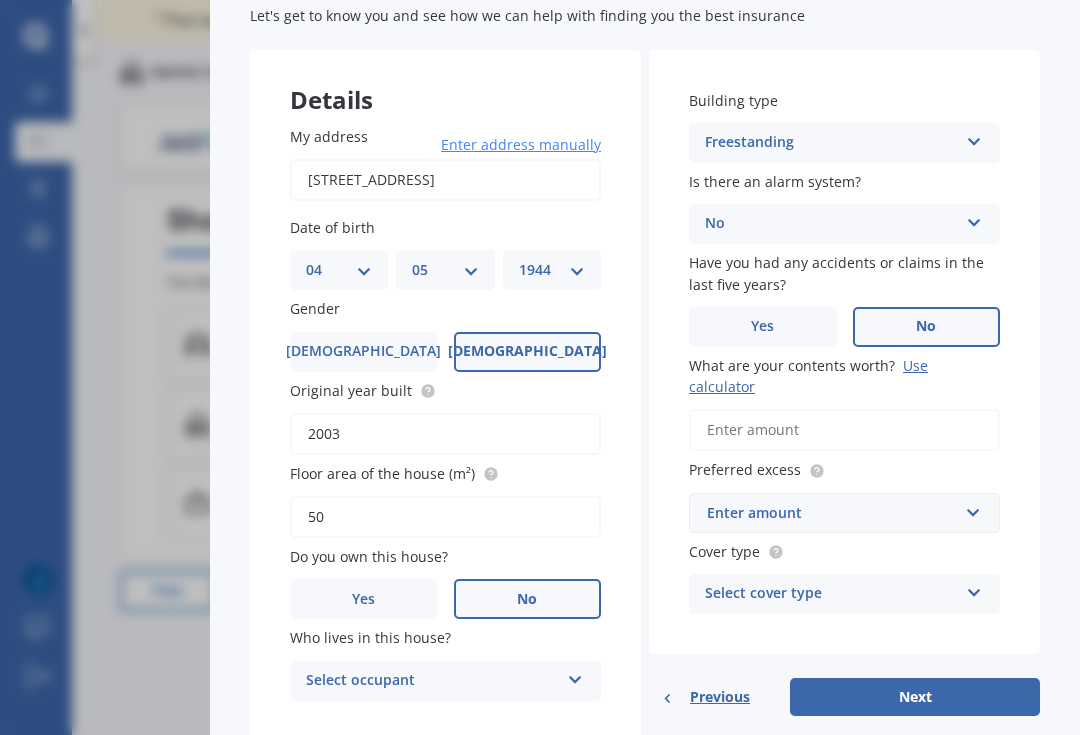 click on "What are your contents worth? Use calculator" at bounding box center (844, 430) 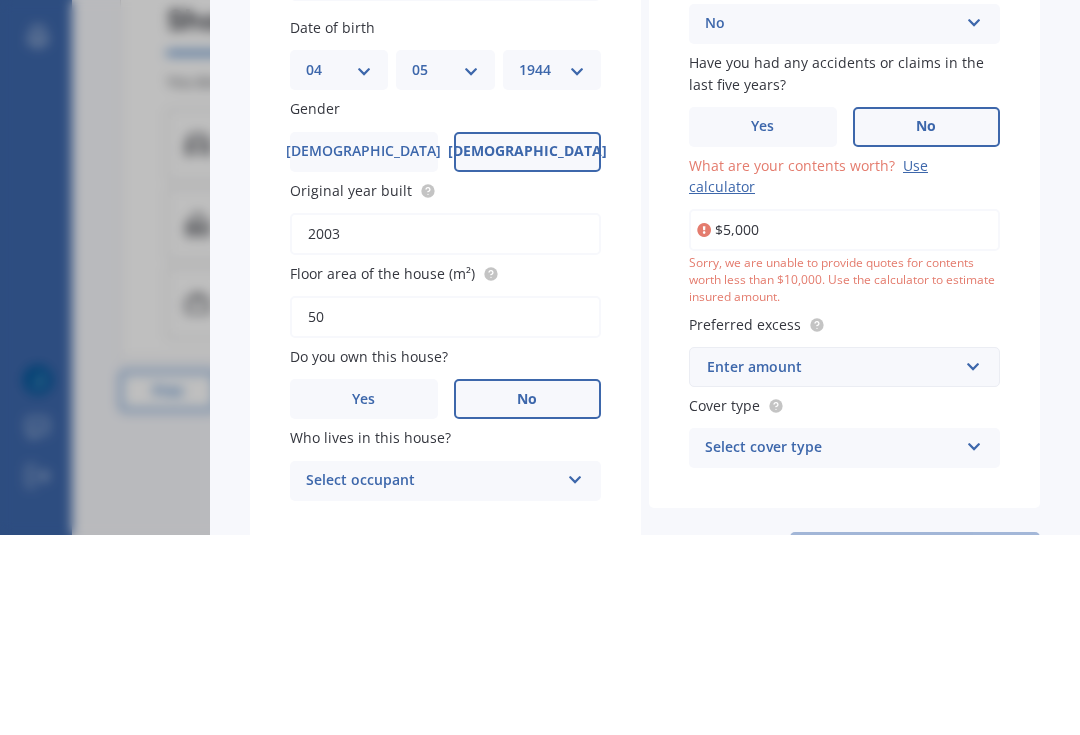 type on "$50,000" 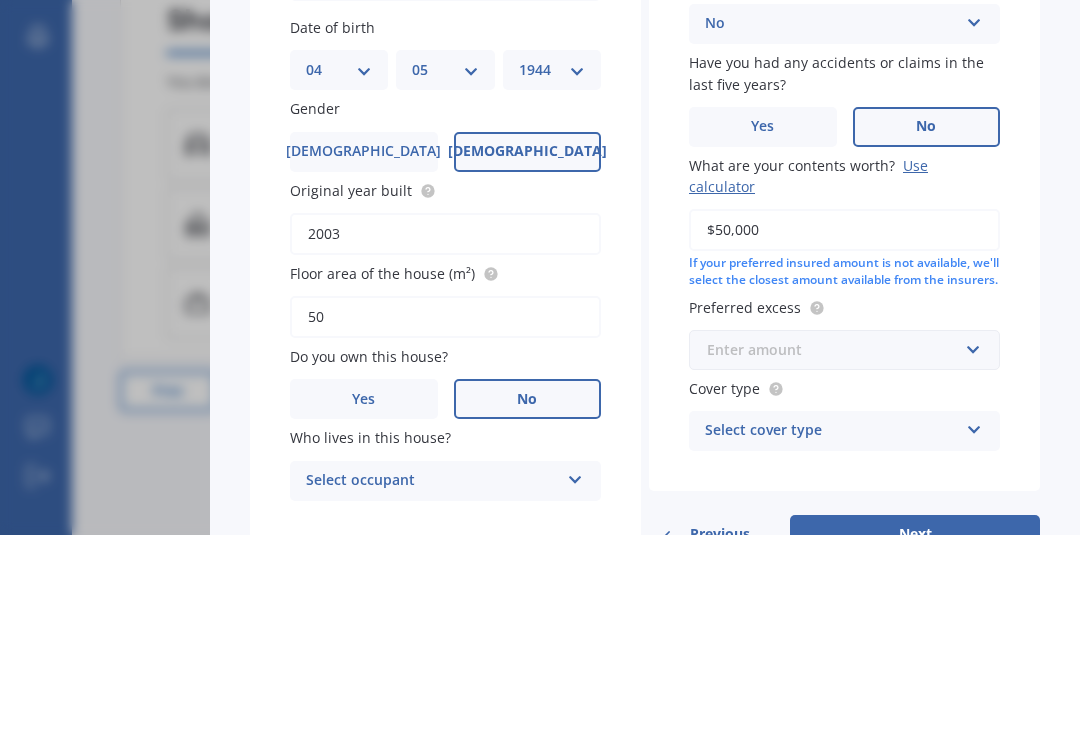 click at bounding box center [837, 550] 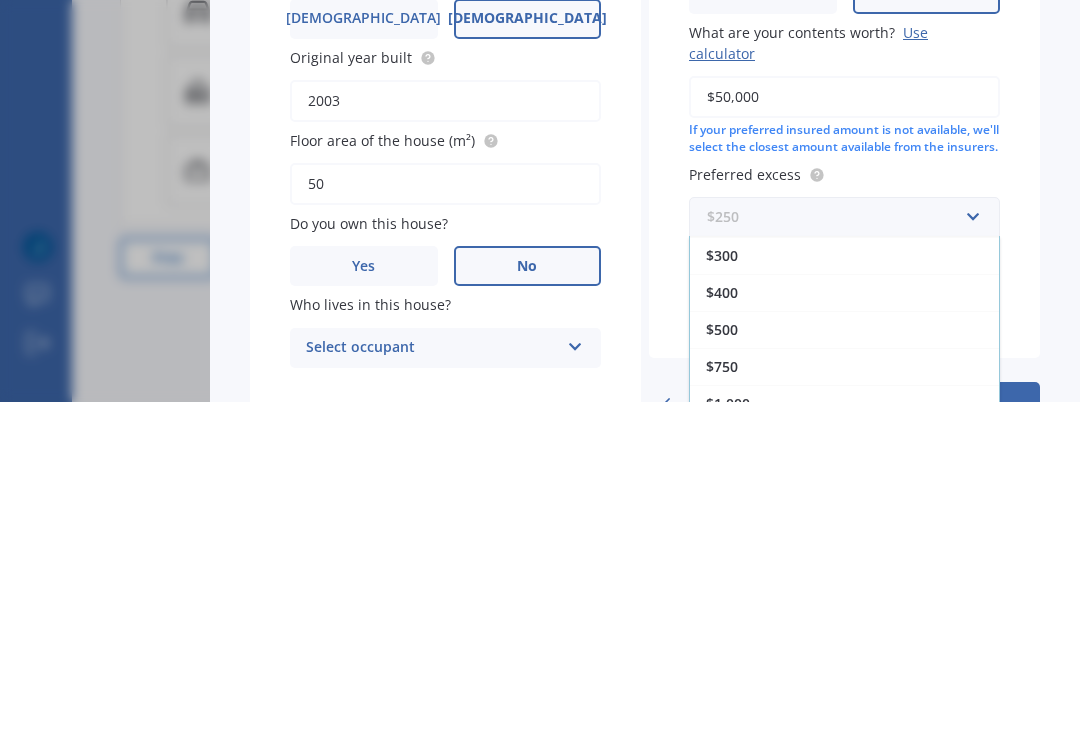 scroll, scrollTop: 36, scrollLeft: 0, axis: vertical 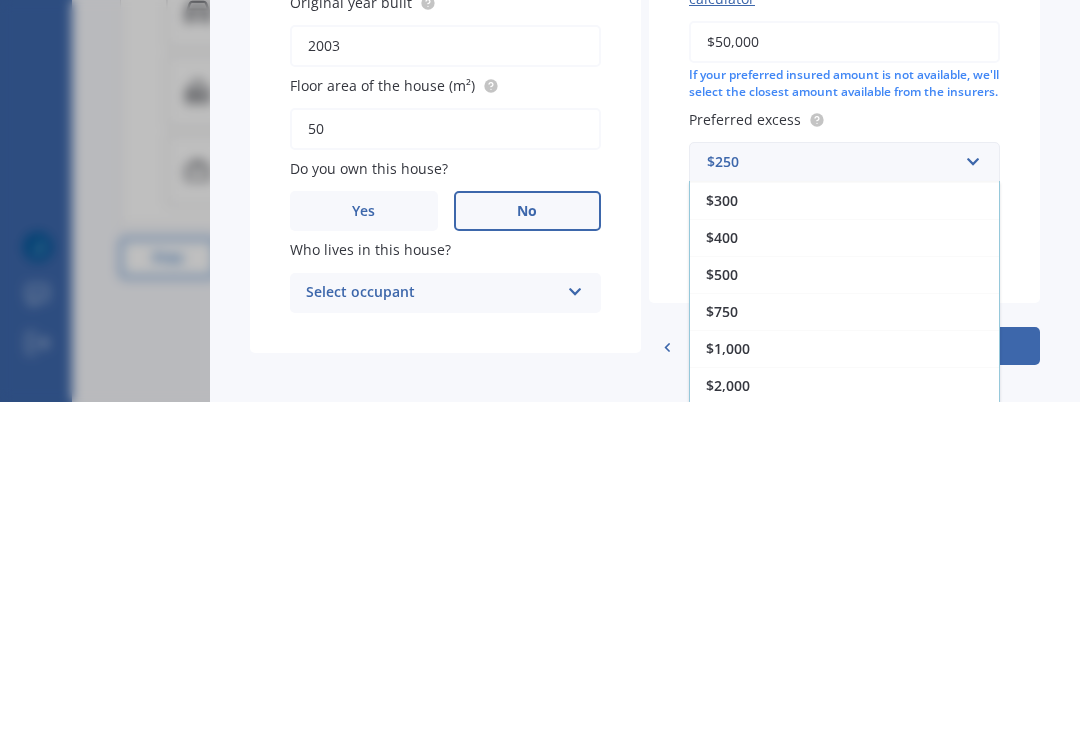 click on "$1,000" at bounding box center (728, 681) 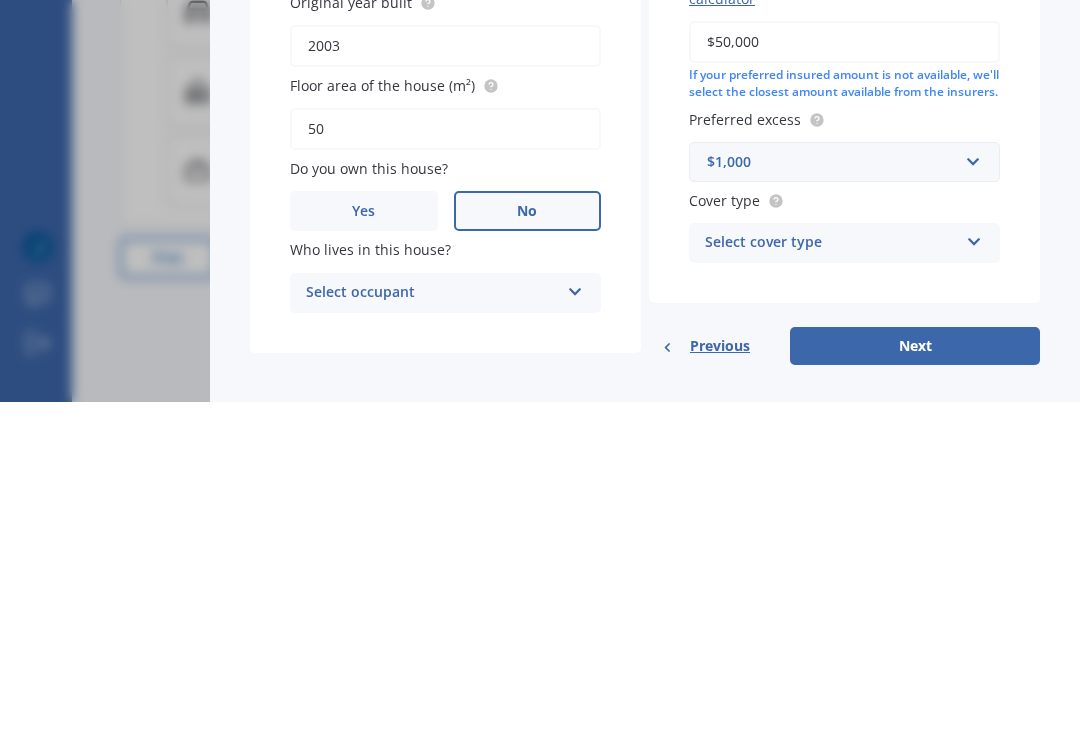 click on "Next" at bounding box center [915, 679] 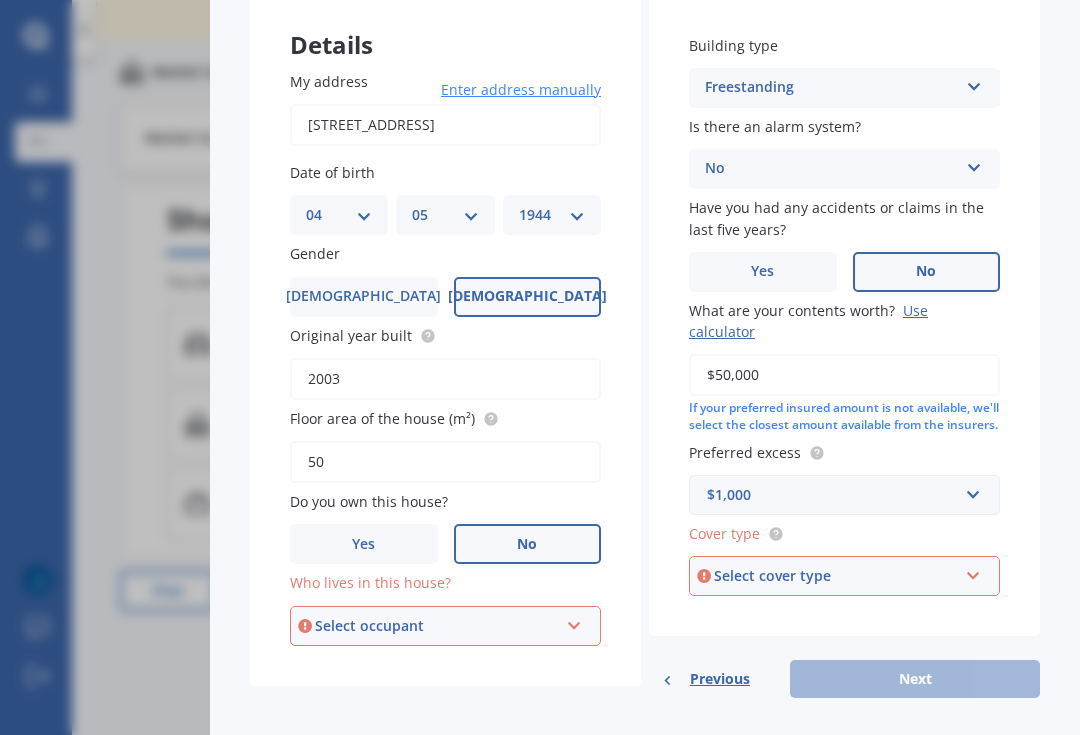 click at bounding box center (574, 622) 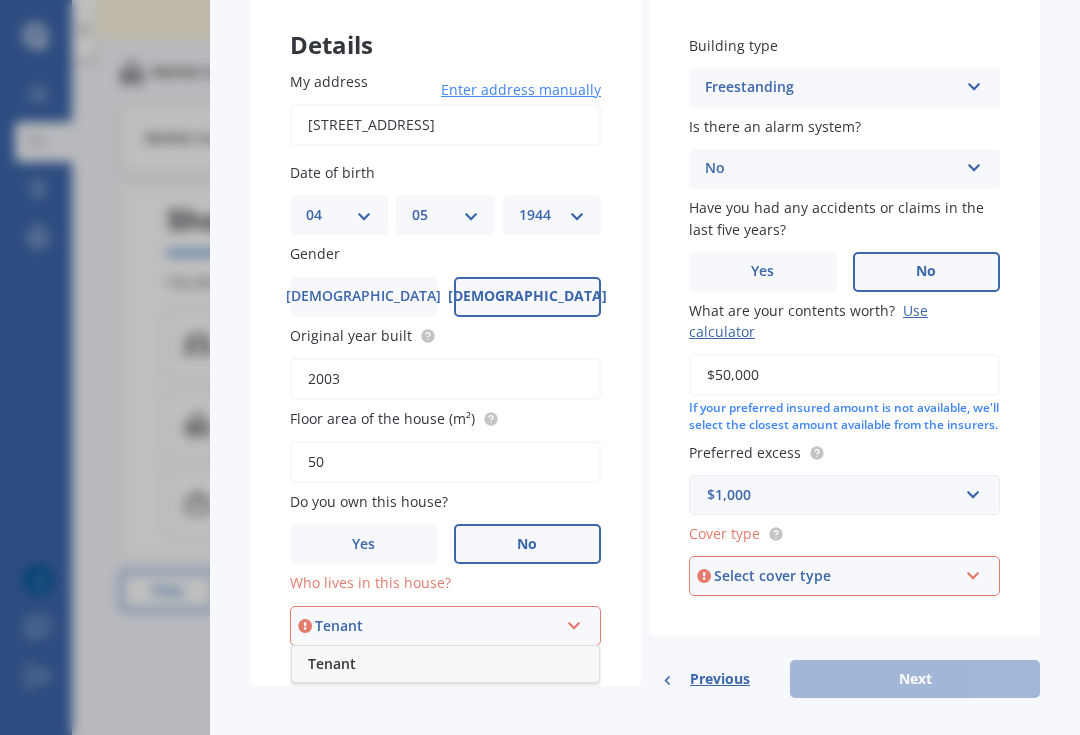 click on "Tenant" at bounding box center (436, 626) 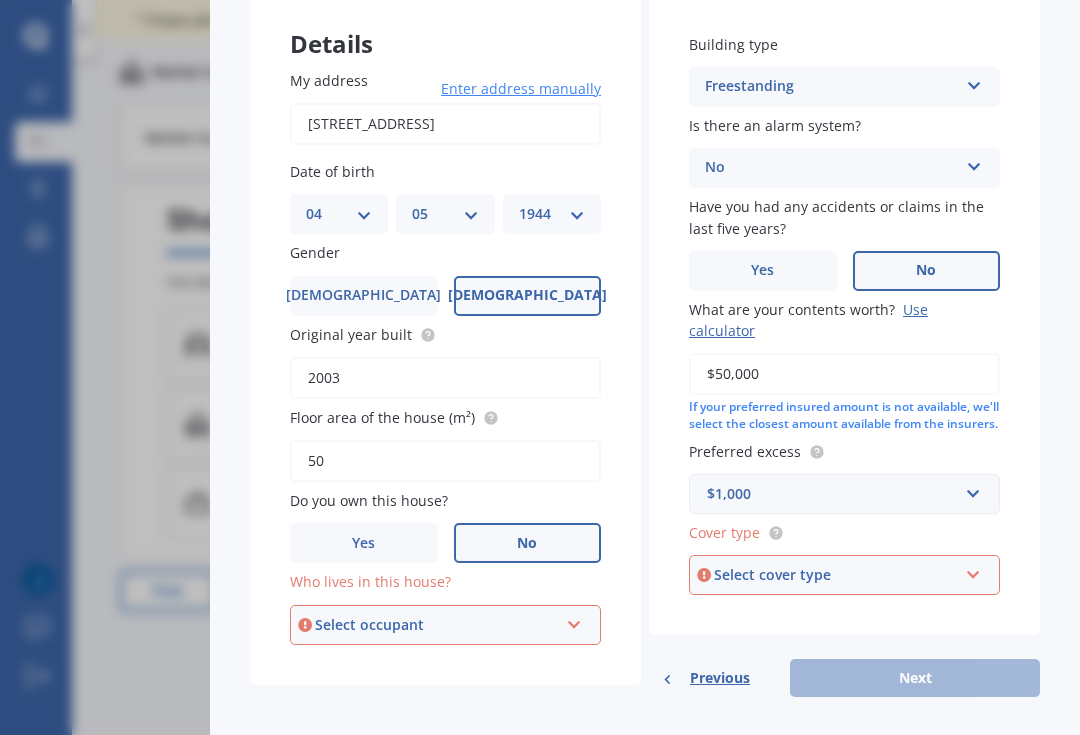 scroll, scrollTop: 153, scrollLeft: 0, axis: vertical 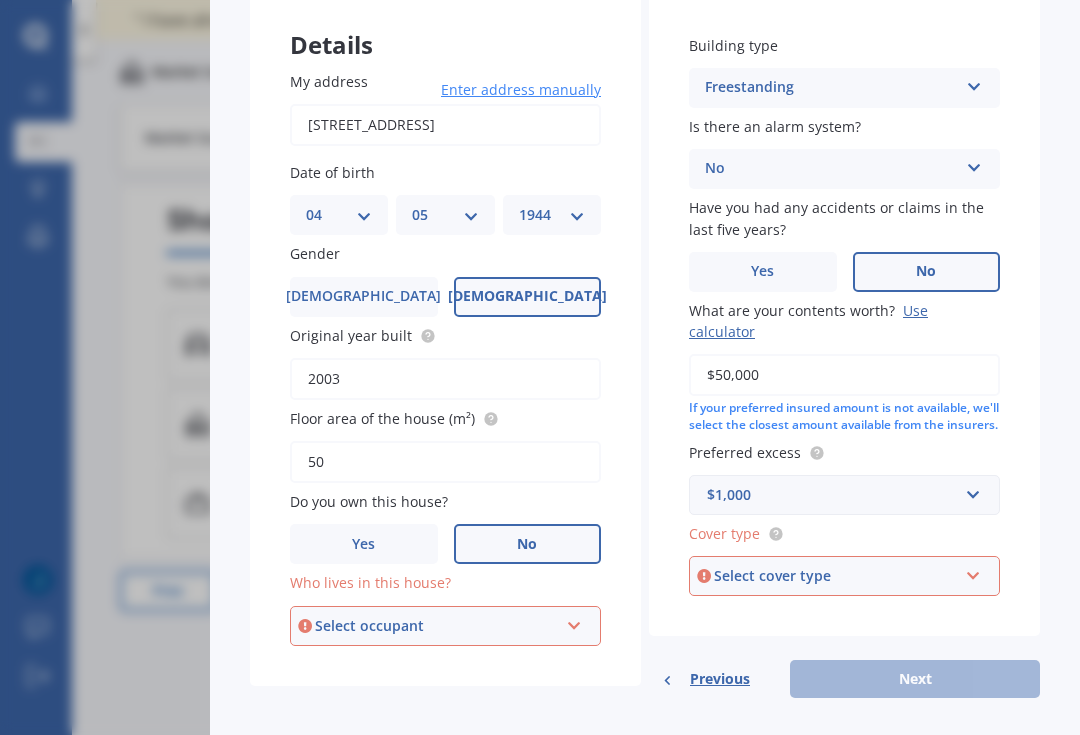 click at bounding box center (973, 572) 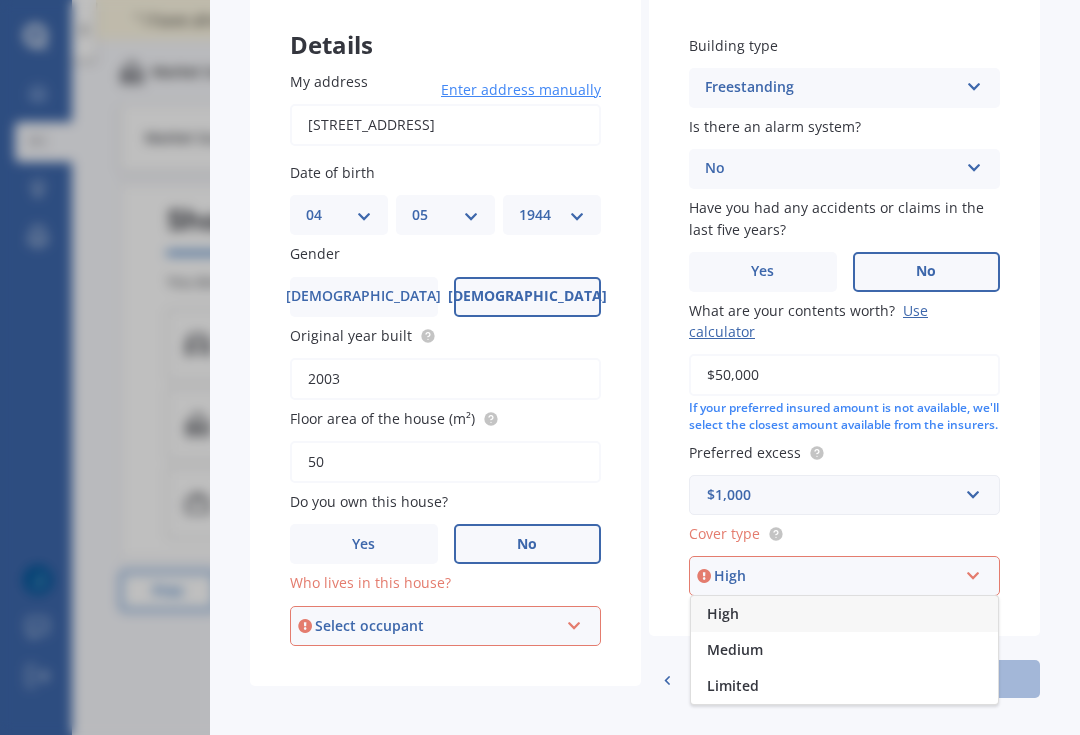 click on "Medium" at bounding box center (735, 649) 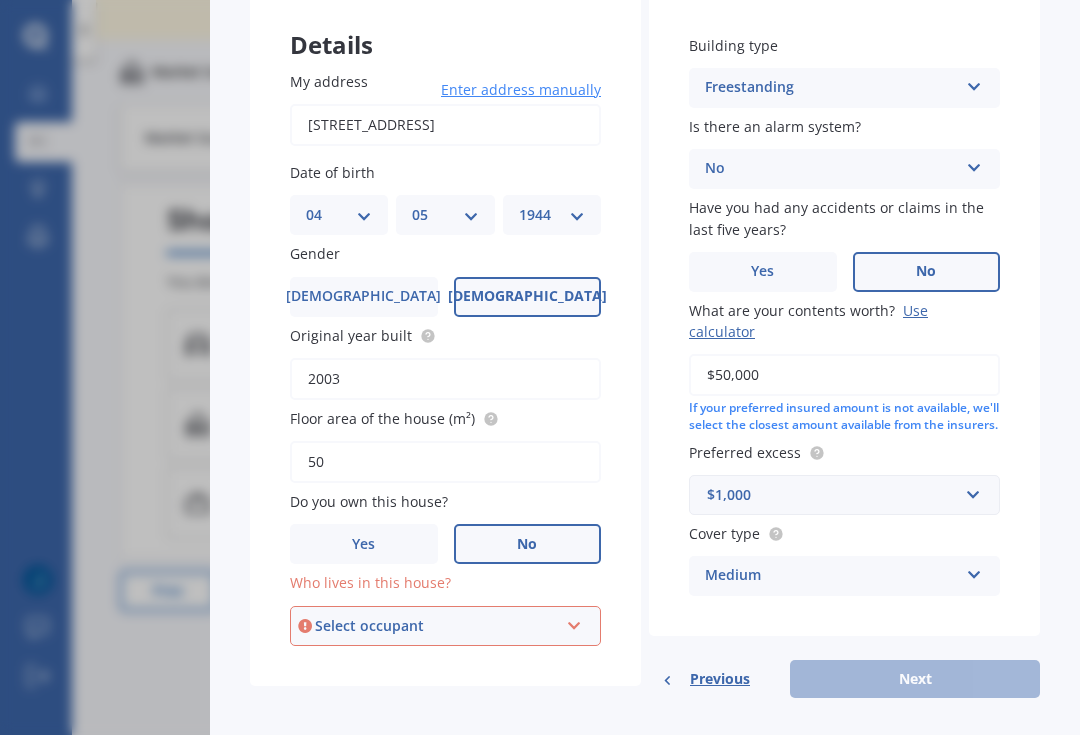 click on "Select occupant Tenant" at bounding box center [445, 626] 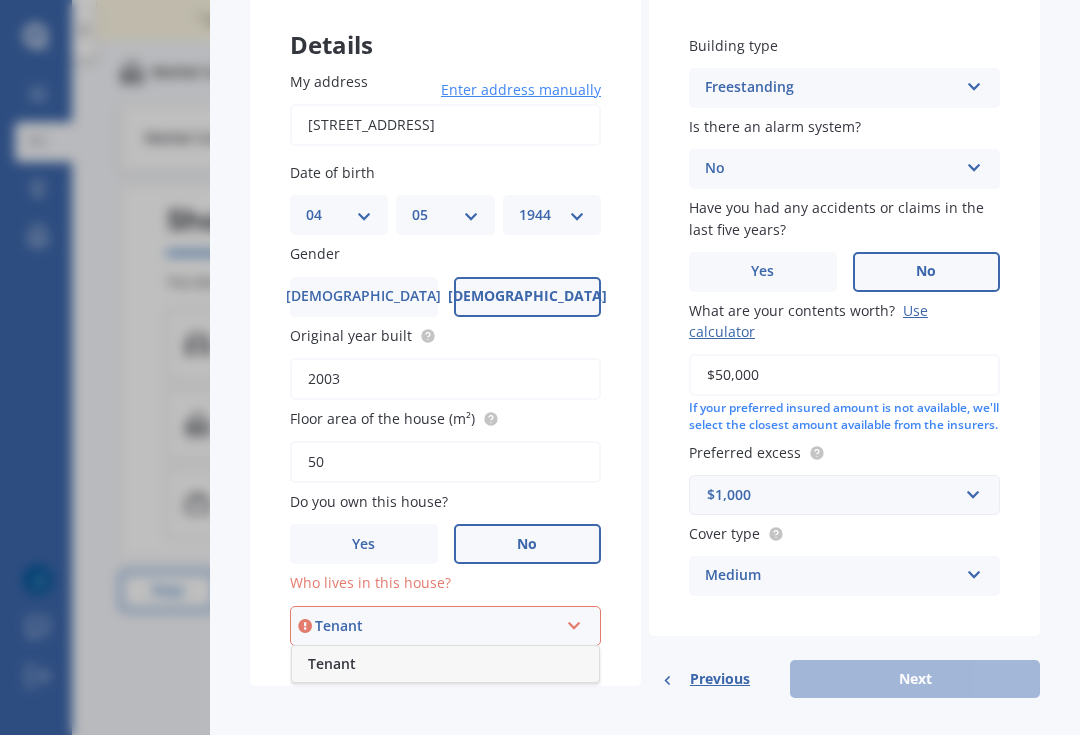click on "Tenant" at bounding box center (445, 664) 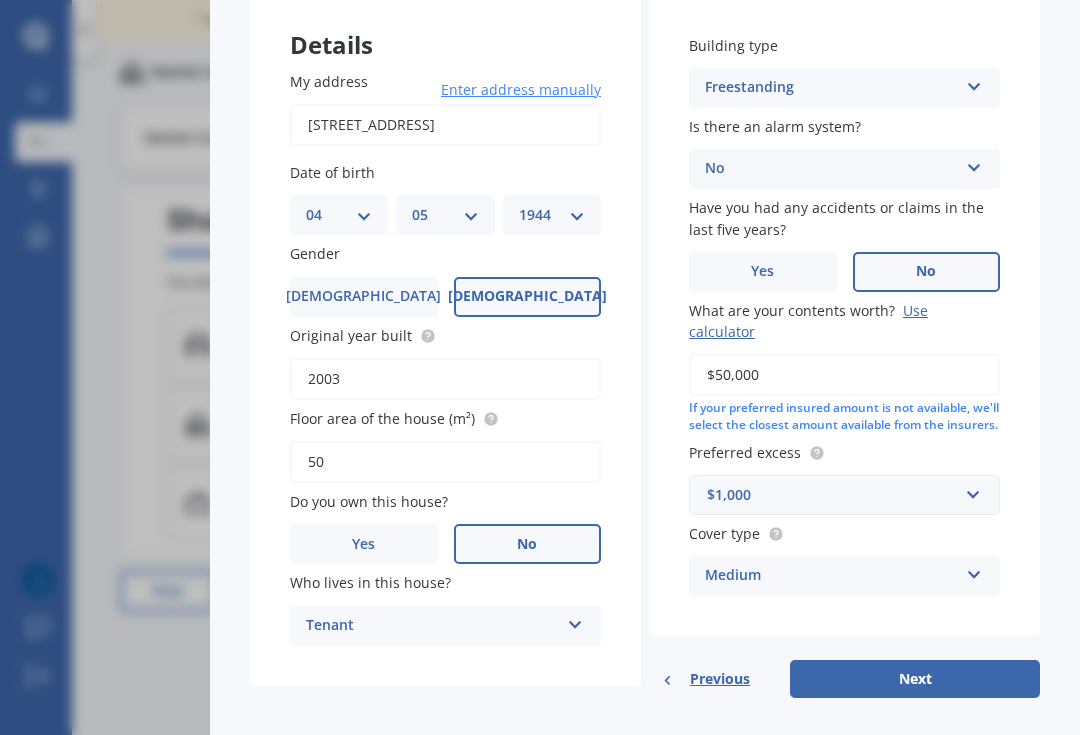 click on "Next" at bounding box center (915, 679) 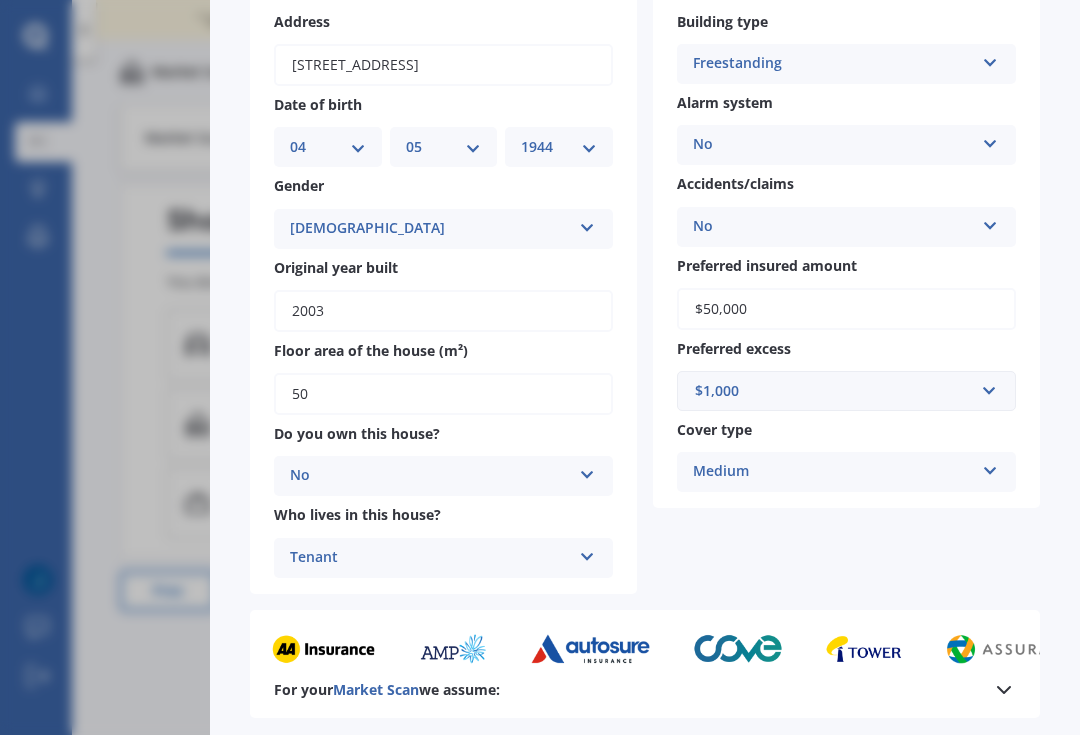 click on "For your  Market Scan  we assume:" at bounding box center [645, 690] 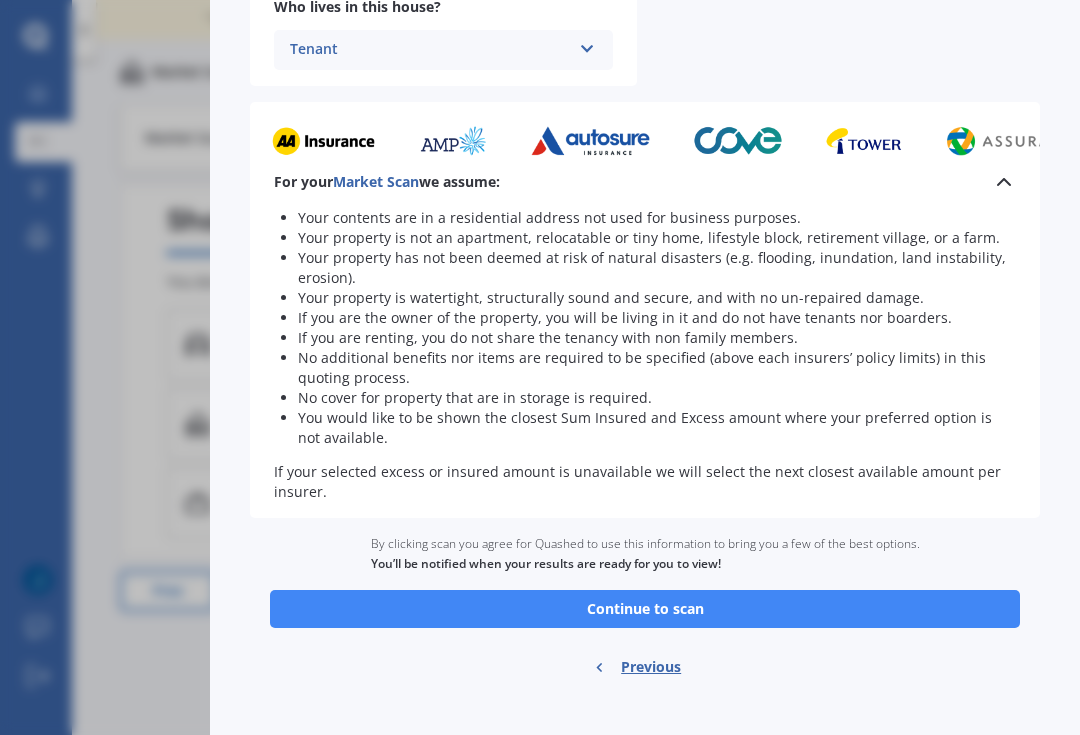 scroll, scrollTop: 660, scrollLeft: 0, axis: vertical 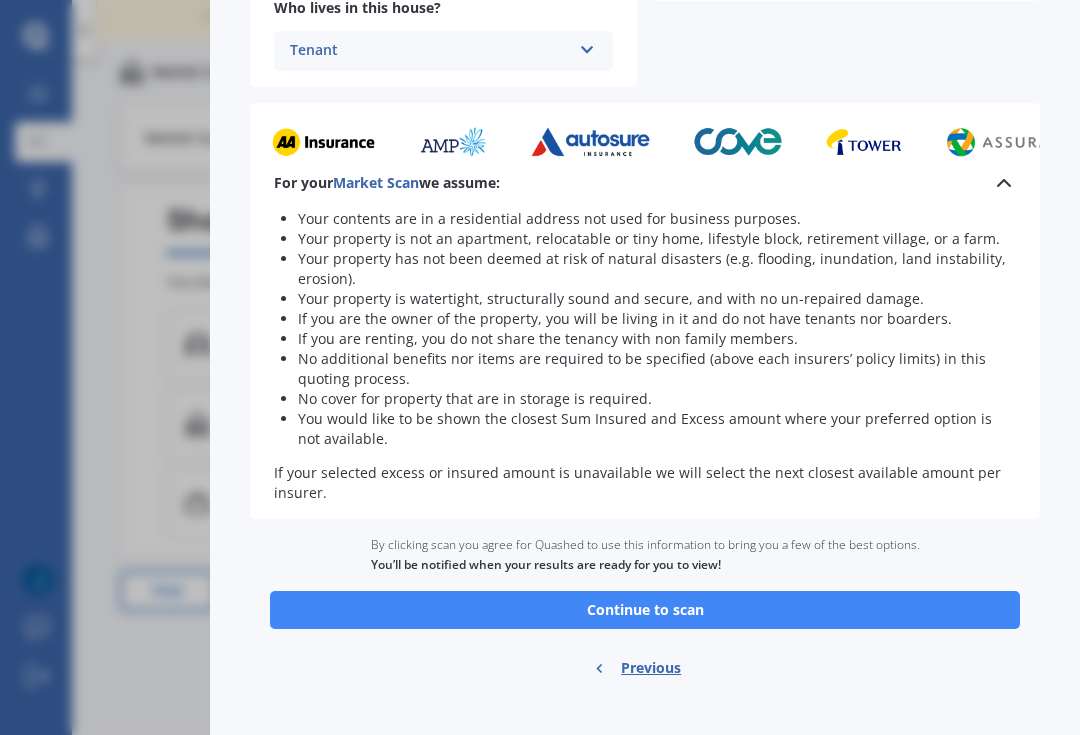 click on "Continue to scan" at bounding box center (645, 610) 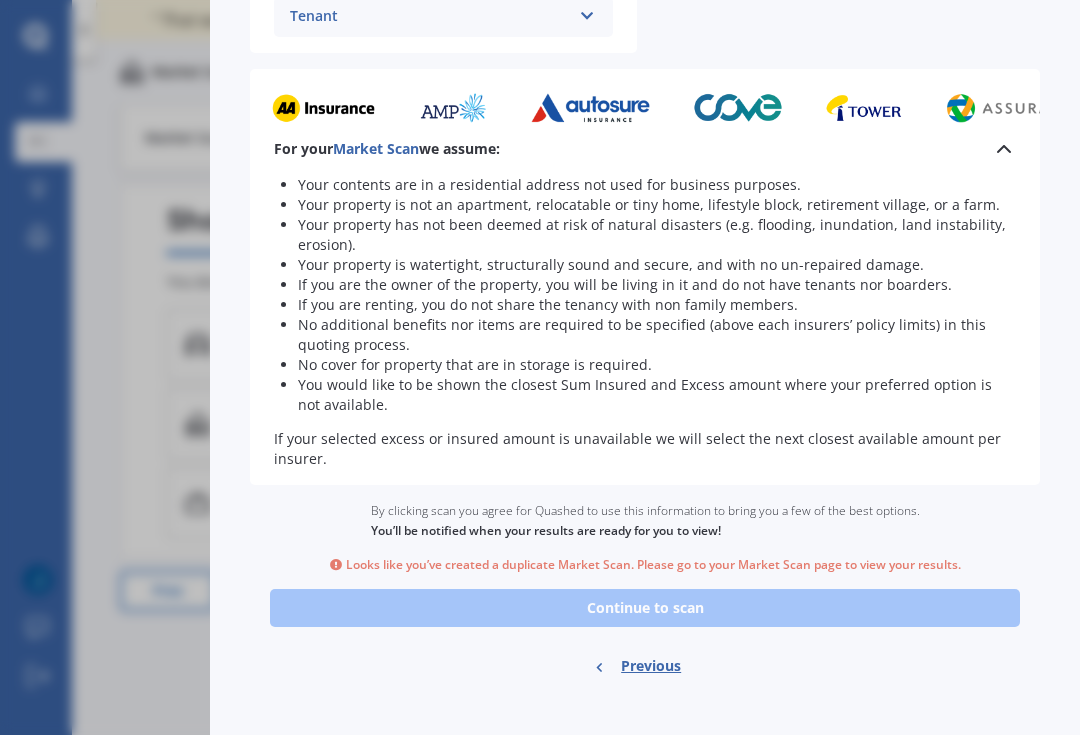 scroll, scrollTop: 692, scrollLeft: 0, axis: vertical 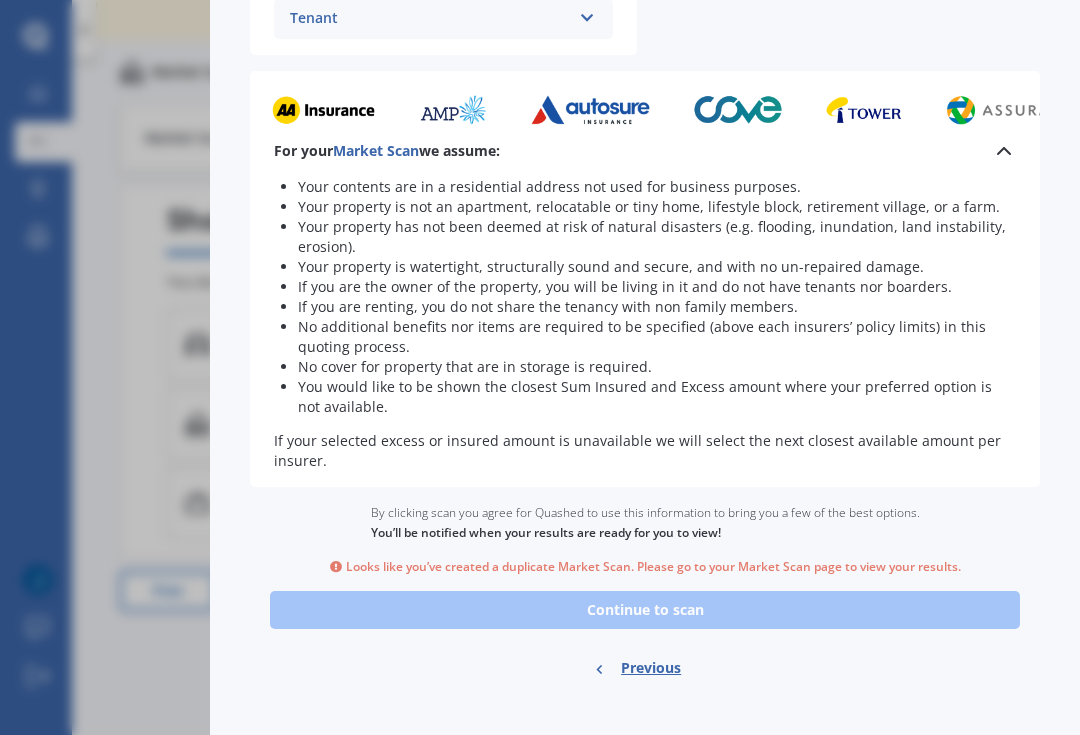 click on "Ready to go By clicking scan you agree for Quashed to use this information to bring you a few of the best options. You’ll be notified when your results are ready for you to view! Looks like you’ve created a duplicate Market Scan. Please go to your Market Scan page to view your results. Continue to scan Previous" at bounding box center [645, 593] 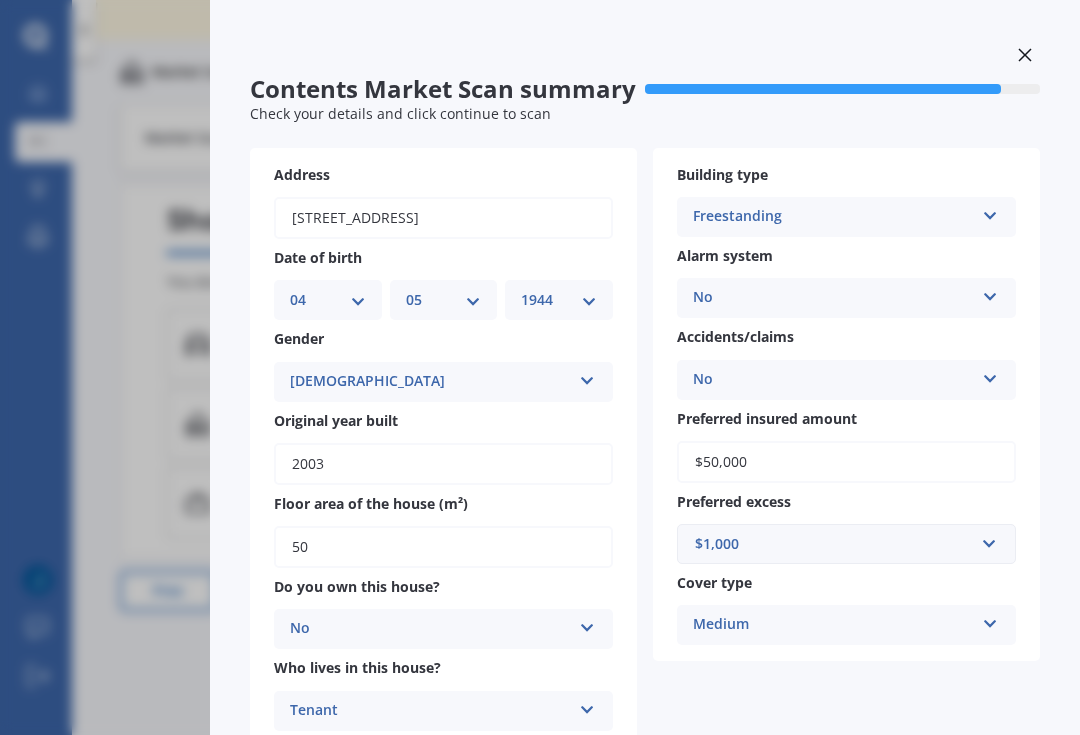scroll, scrollTop: 0, scrollLeft: 0, axis: both 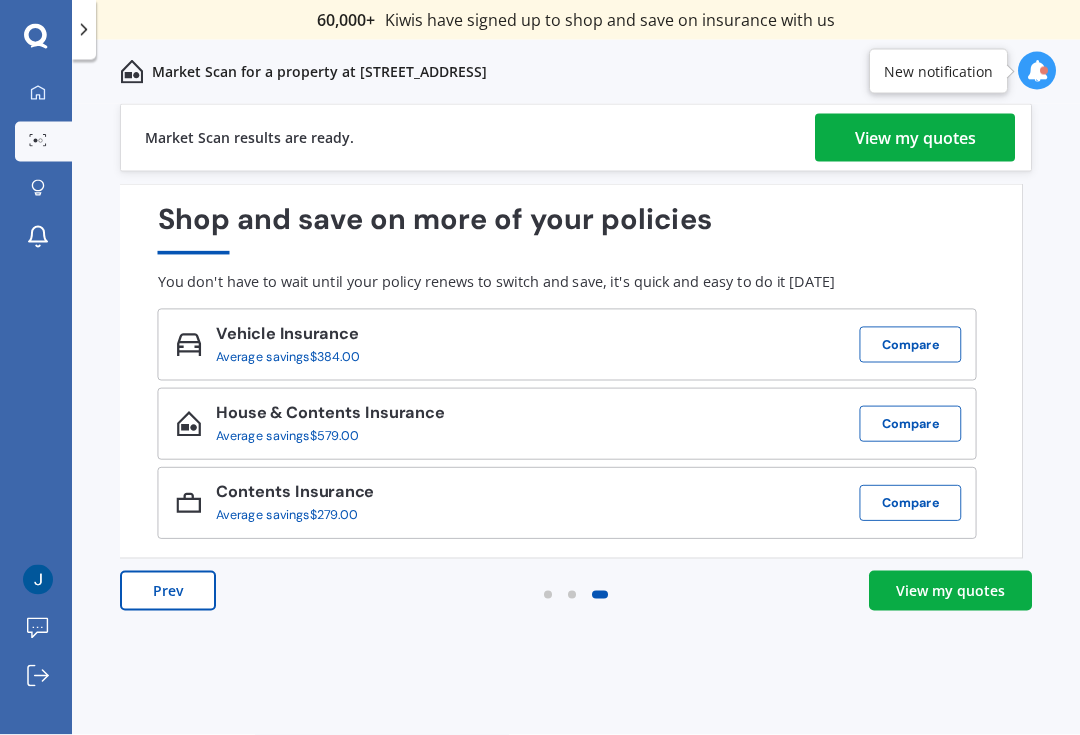 click on "Compare" at bounding box center (911, 503) 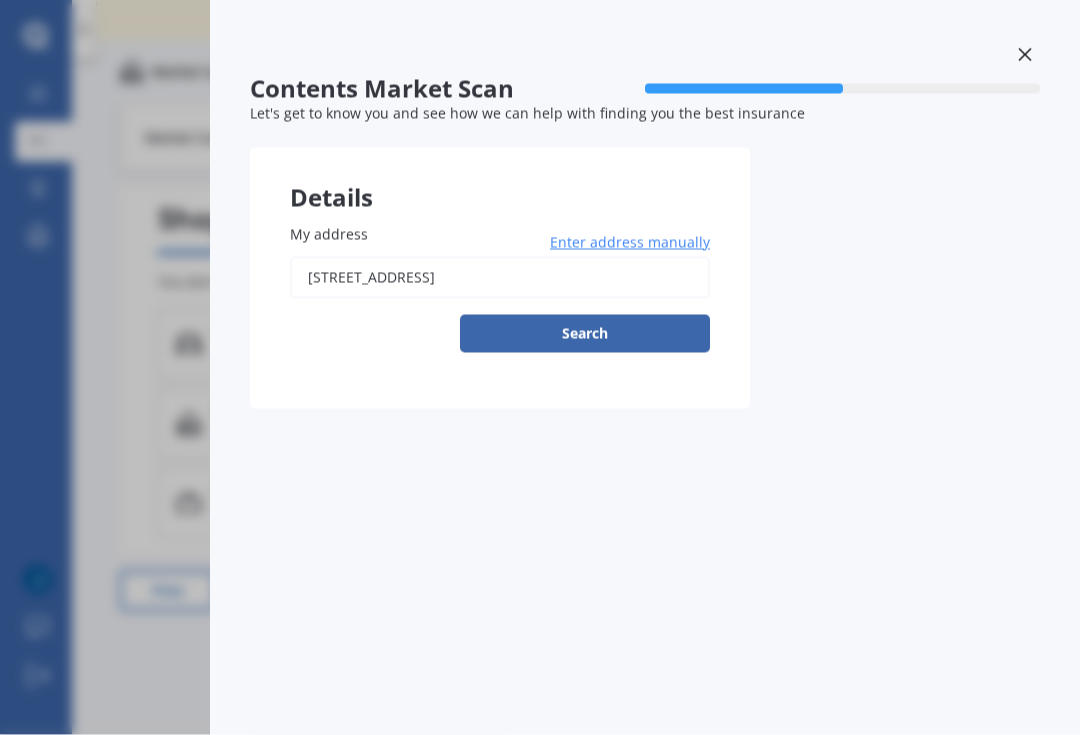 scroll, scrollTop: 36, scrollLeft: 0, axis: vertical 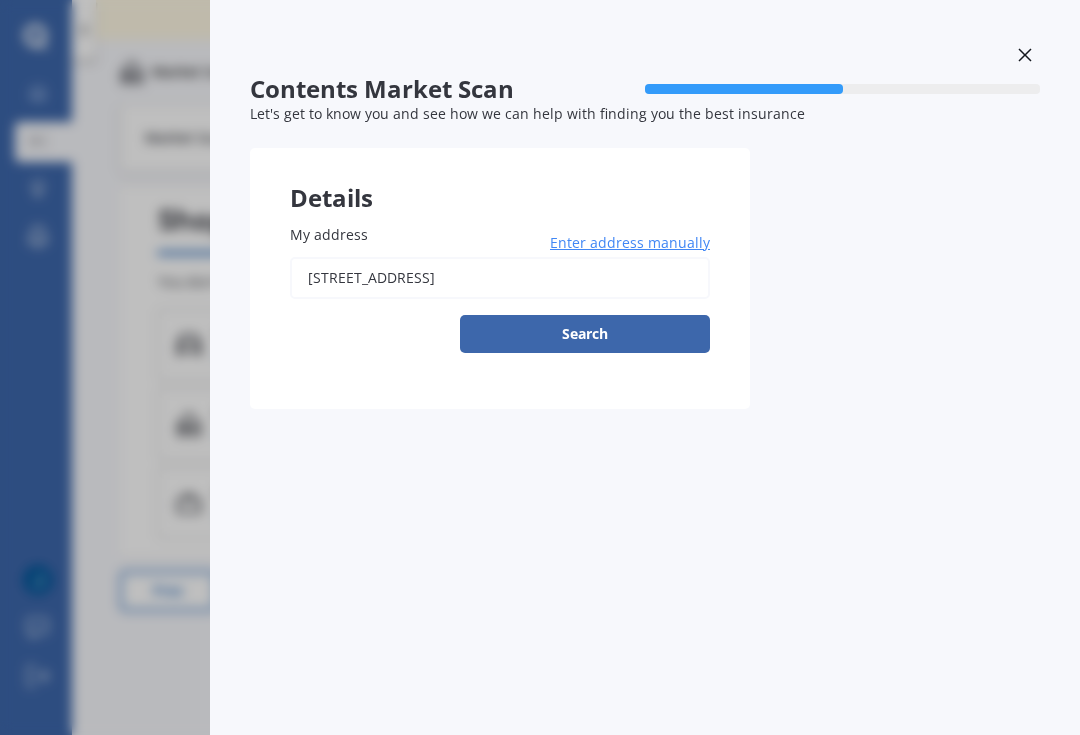 click on "Search" at bounding box center (585, 334) 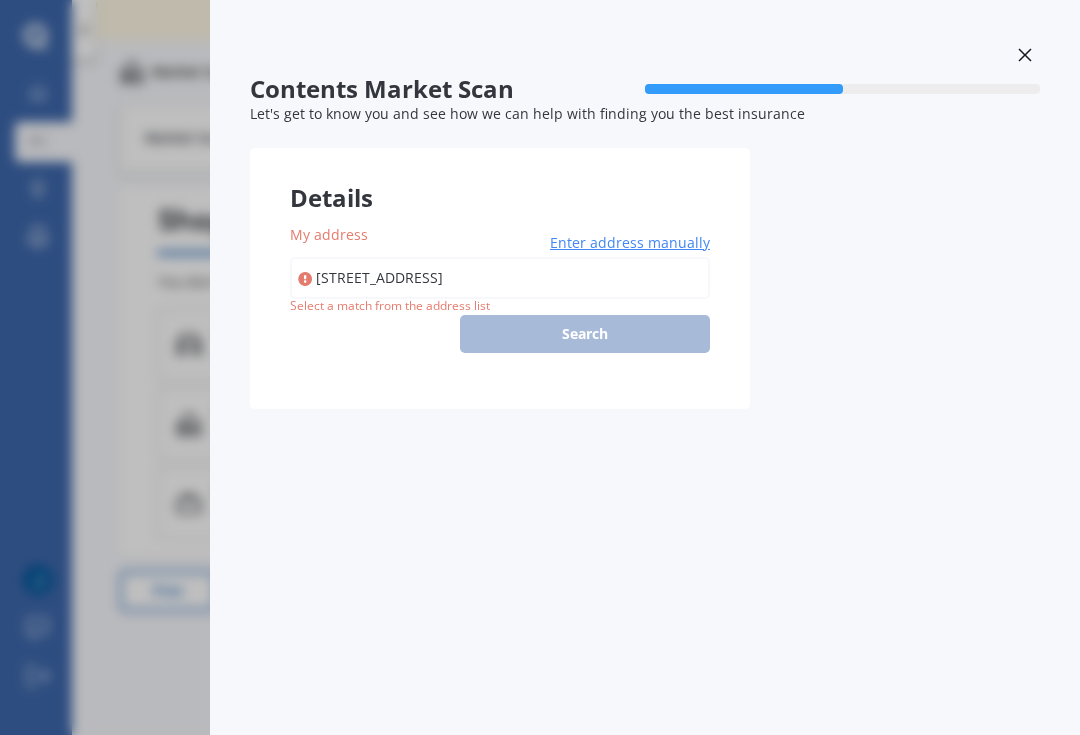 type on "[STREET_ADDRESS]" 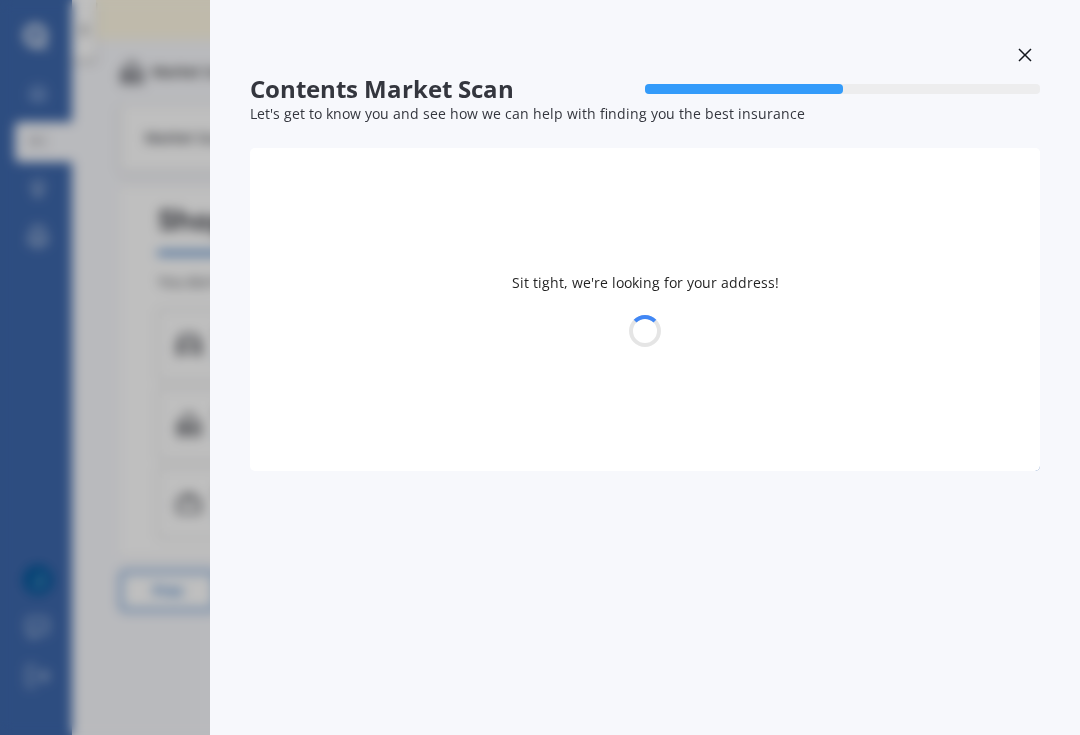 select on "04" 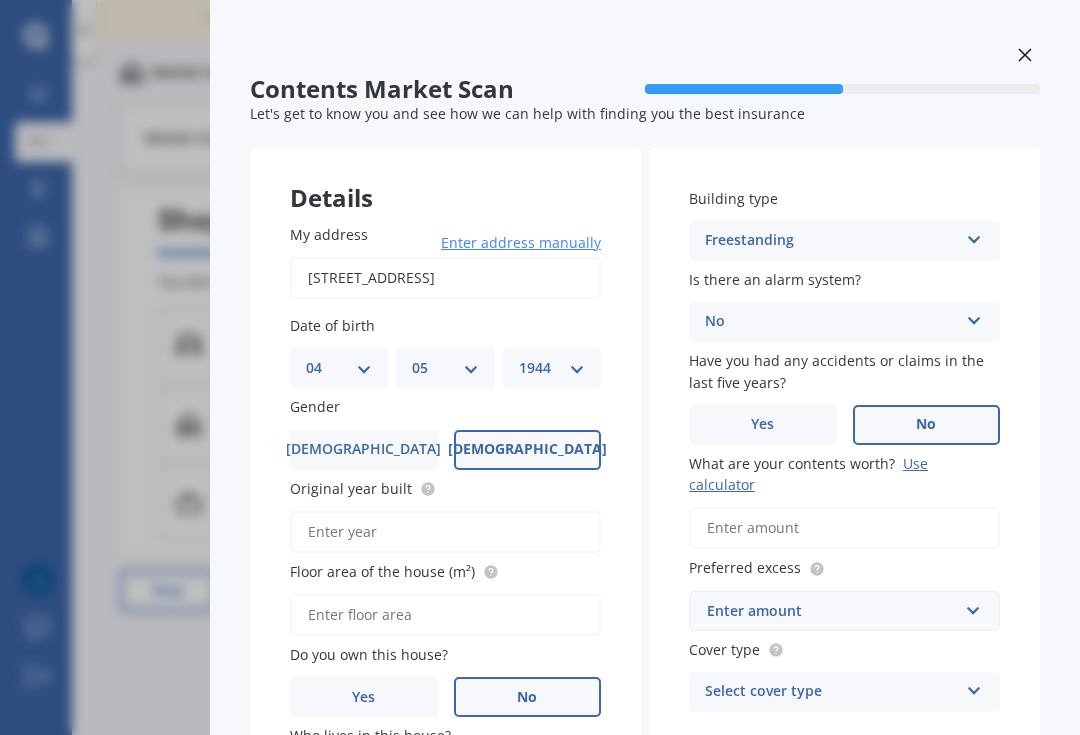 click on "Freestanding Freestanding Multi-unit (in a block of 6 or less) Multi-unit (in a block of 7-10)" at bounding box center [844, 241] 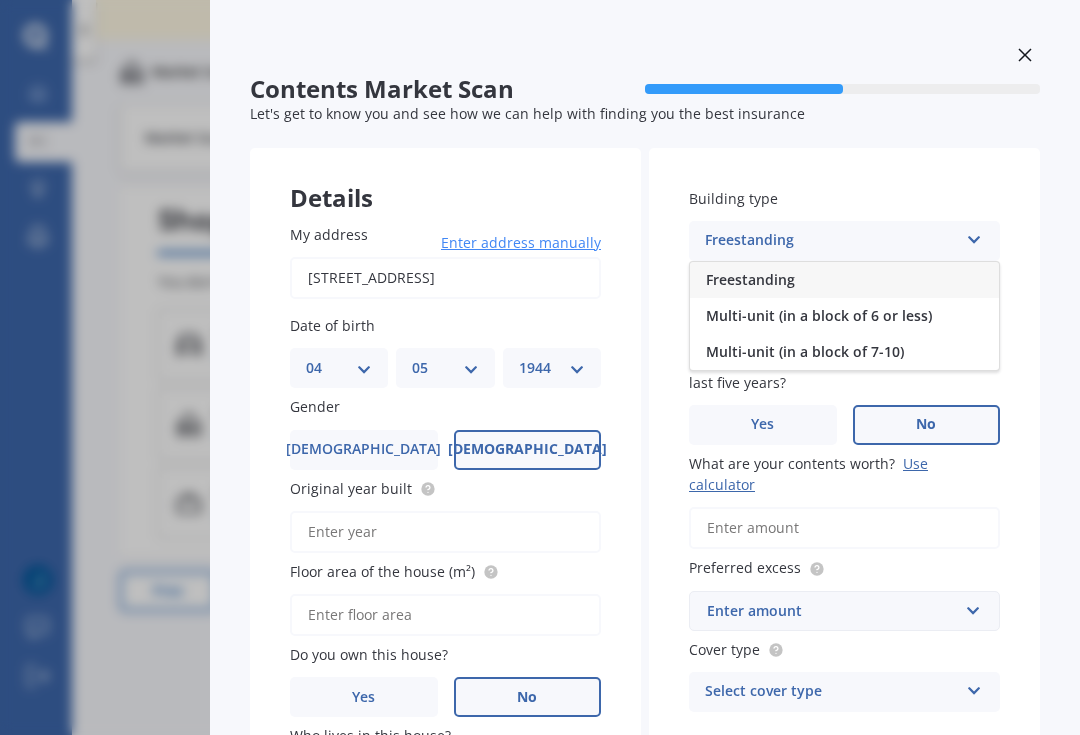 click at bounding box center [974, 236] 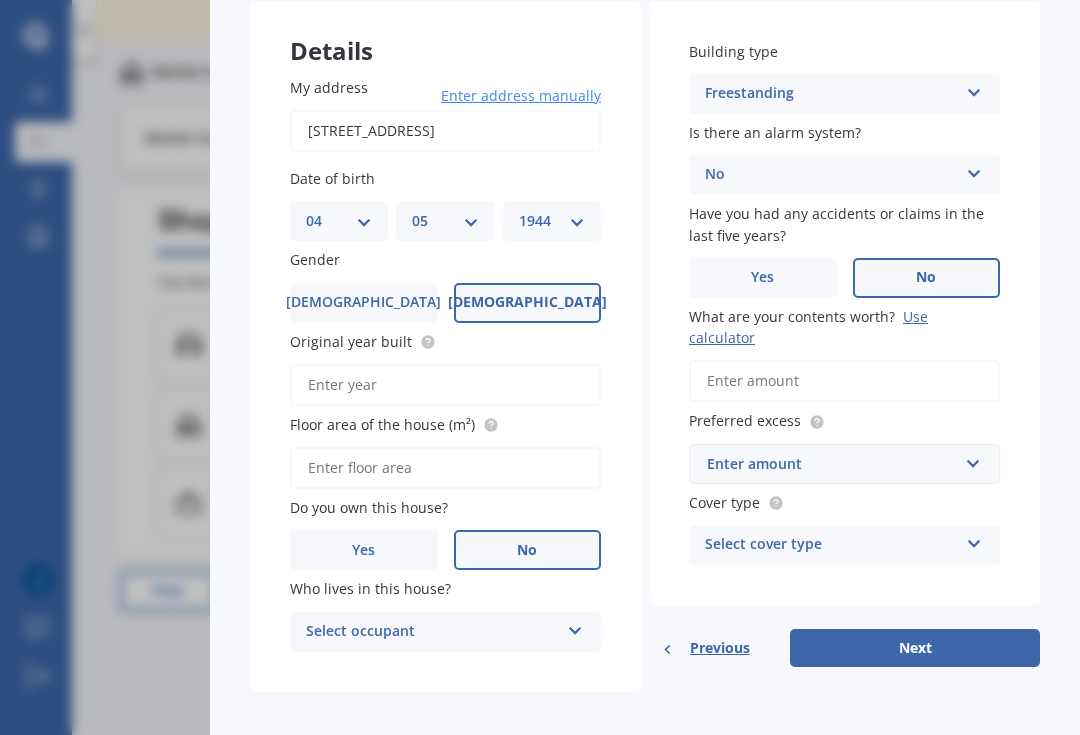 scroll, scrollTop: 146, scrollLeft: 0, axis: vertical 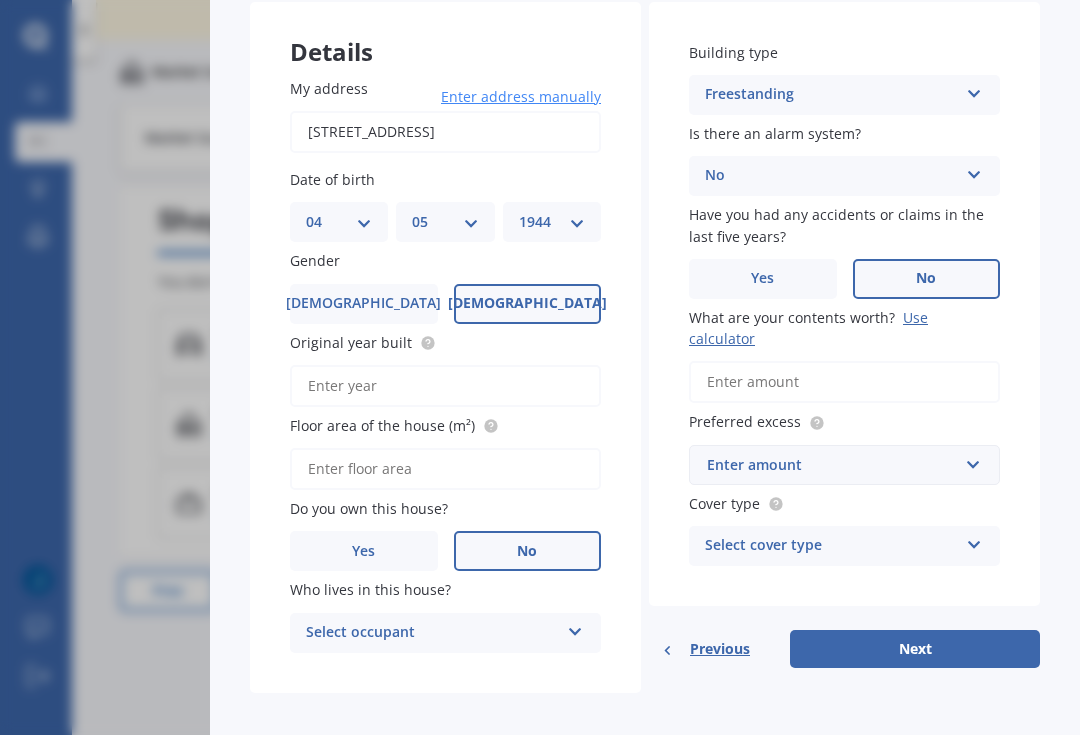 click on "Next" at bounding box center (915, 649) 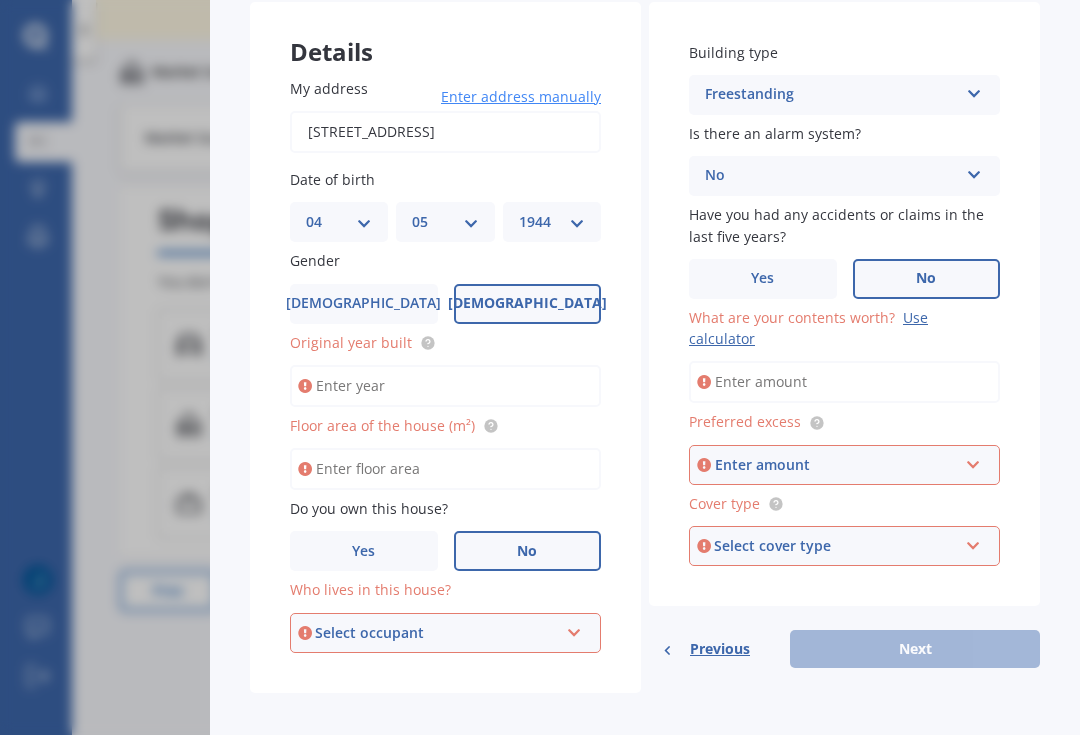 scroll, scrollTop: 35, scrollLeft: 0, axis: vertical 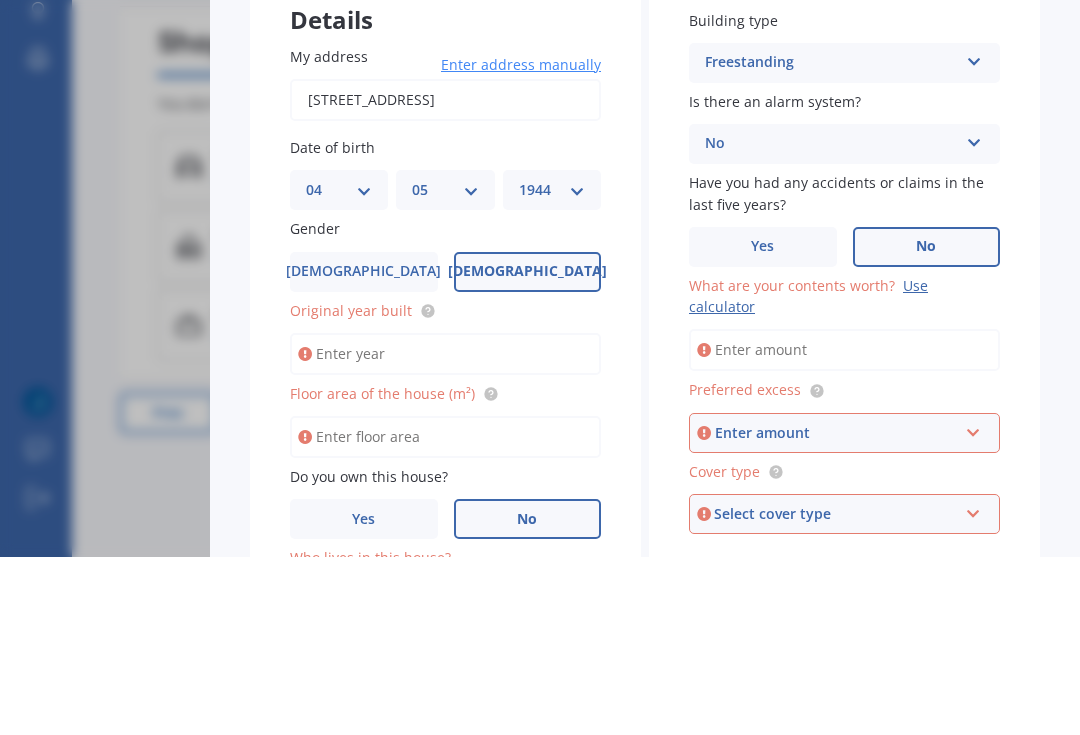 click on "Contents Market Scan 50 % Let's get to know you and see how we can help with finding you the best insurance Details My address [STREET_ADDRESS] Enter address manually Search Date of birth DD 01 02 03 04 05 06 07 08 09 10 11 12 13 14 15 16 17 18 19 20 21 22 23 24 25 26 27 28 29 30 31 MM 01 02 03 04 05 06 07 08 09 10 11 12 YYYY 2009 2008 2007 2006 2005 2004 2003 2002 2001 2000 1999 1998 1997 1996 1995 1994 1993 1992 1991 1990 1989 1988 1987 1986 1985 1984 1983 1982 1981 1980 1979 1978 1977 1976 1975 1974 1973 1972 1971 1970 1969 1968 1967 1966 1965 1964 1963 1962 1961 1960 1959 1958 1957 1956 1955 1954 1953 1952 1951 1950 1949 1948 1947 1946 1945 1944 1943 1942 1941 1940 1939 1938 1937 1936 1935 1934 1933 1932 1931 1930 1929 1928 1927 1926 1925 1924 1923 1922 1921 1920 1919 1918 1917 1916 1915 1914 1913 1912 1911 1910 Gender [DEMOGRAPHIC_DATA] [DEMOGRAPHIC_DATA] Original year built Floor area of the house (m²) Do you own this house? Yes No Who lives in this house? Select occupant Tenant Building type Freestanding No No Yes" at bounding box center (540, 367) 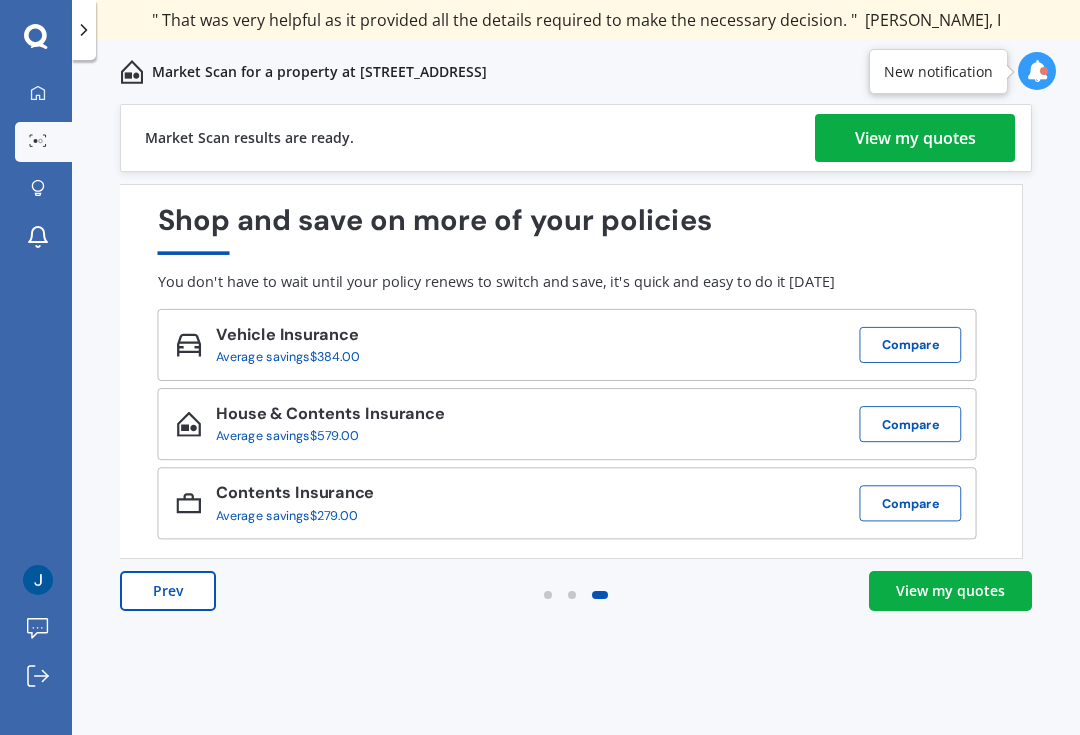 click on "View my quotes" at bounding box center [915, 138] 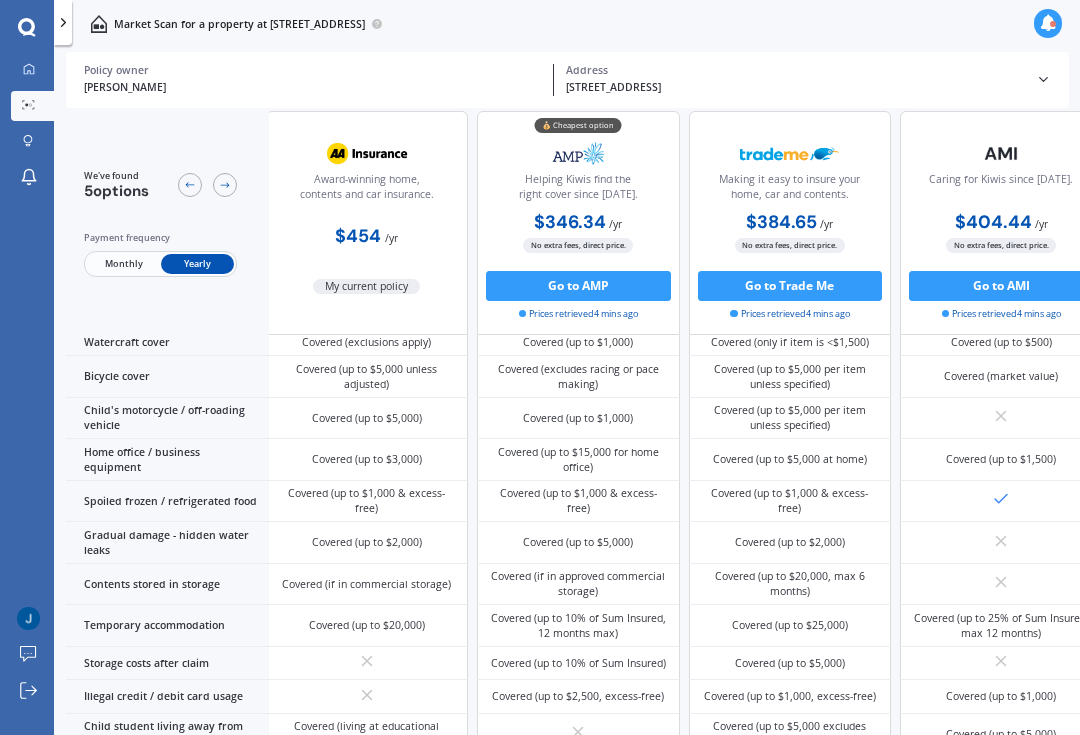 scroll, scrollTop: 877, scrollLeft: 20, axis: both 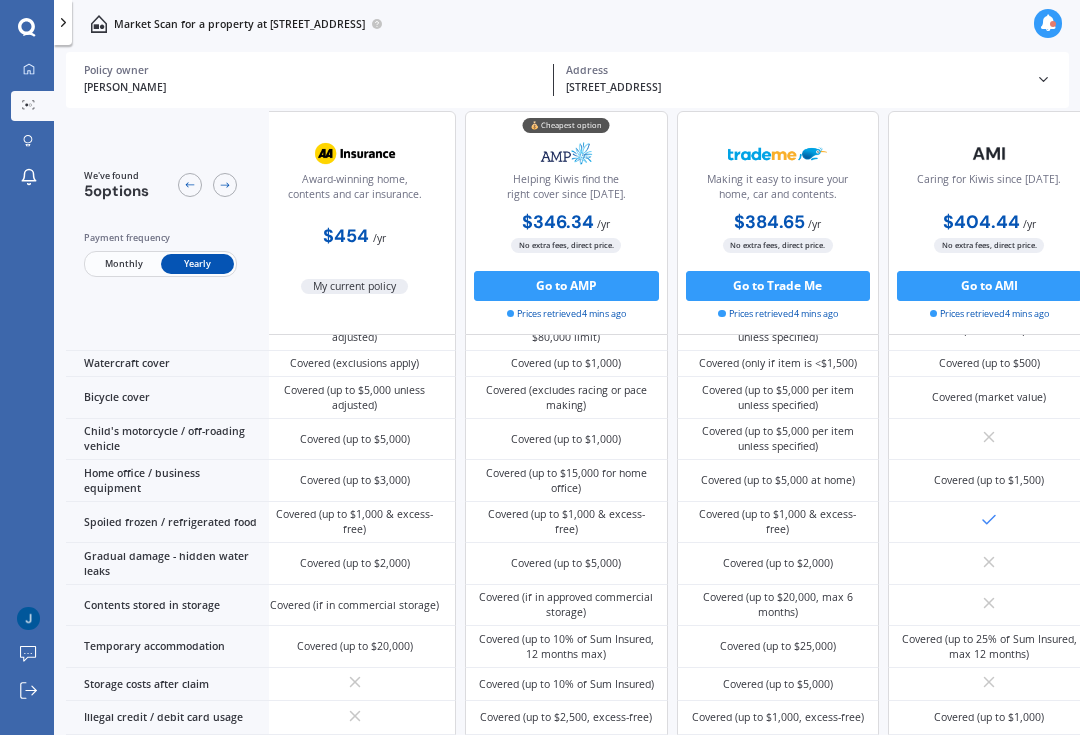click at bounding box center [778, 293] 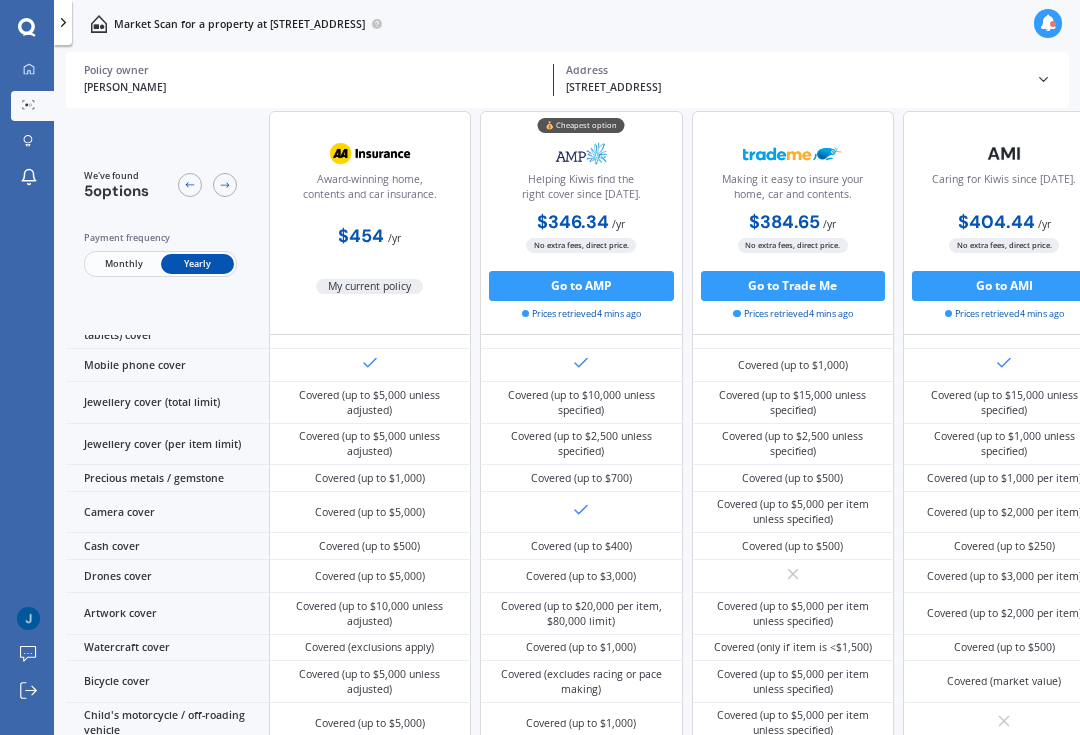 scroll, scrollTop: 494, scrollLeft: 2, axis: both 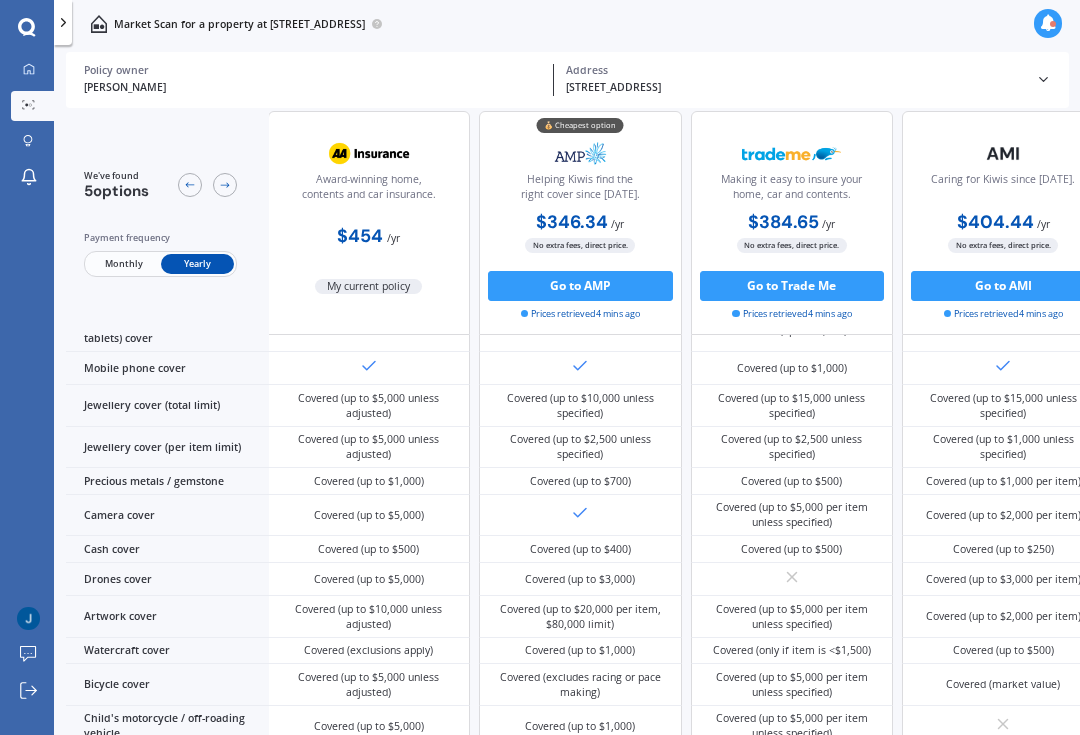 click on "Covered (up to $2,500 unless specified)" at bounding box center [792, 447] 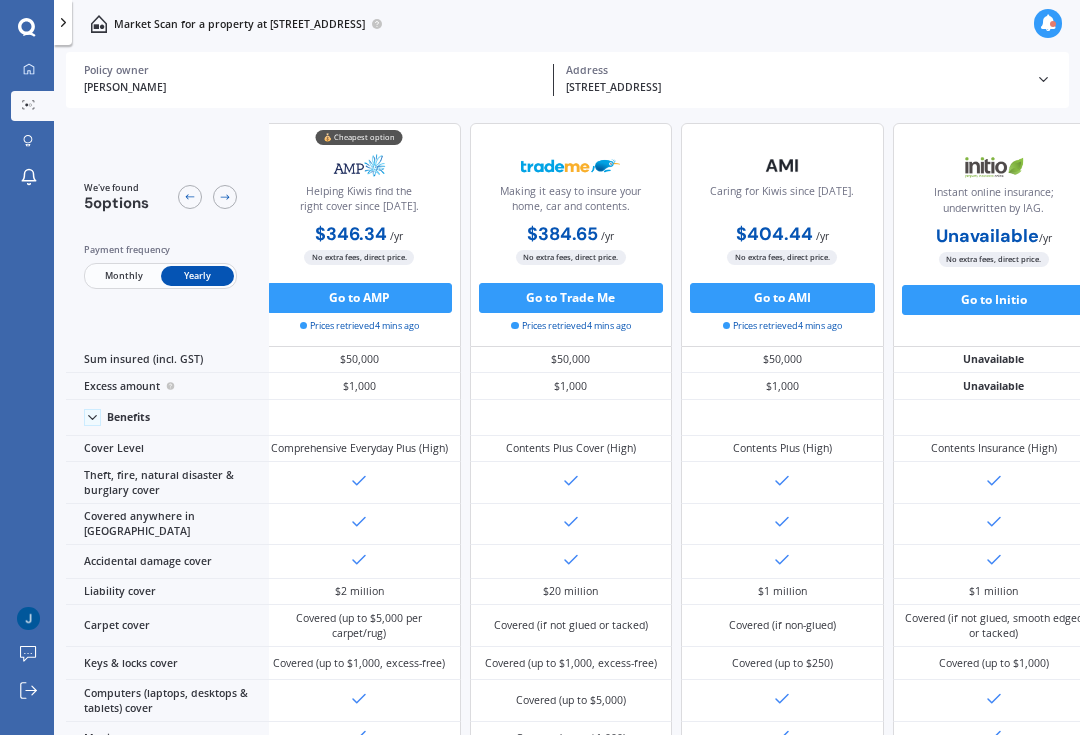 scroll, scrollTop: 0, scrollLeft: 297, axis: horizontal 